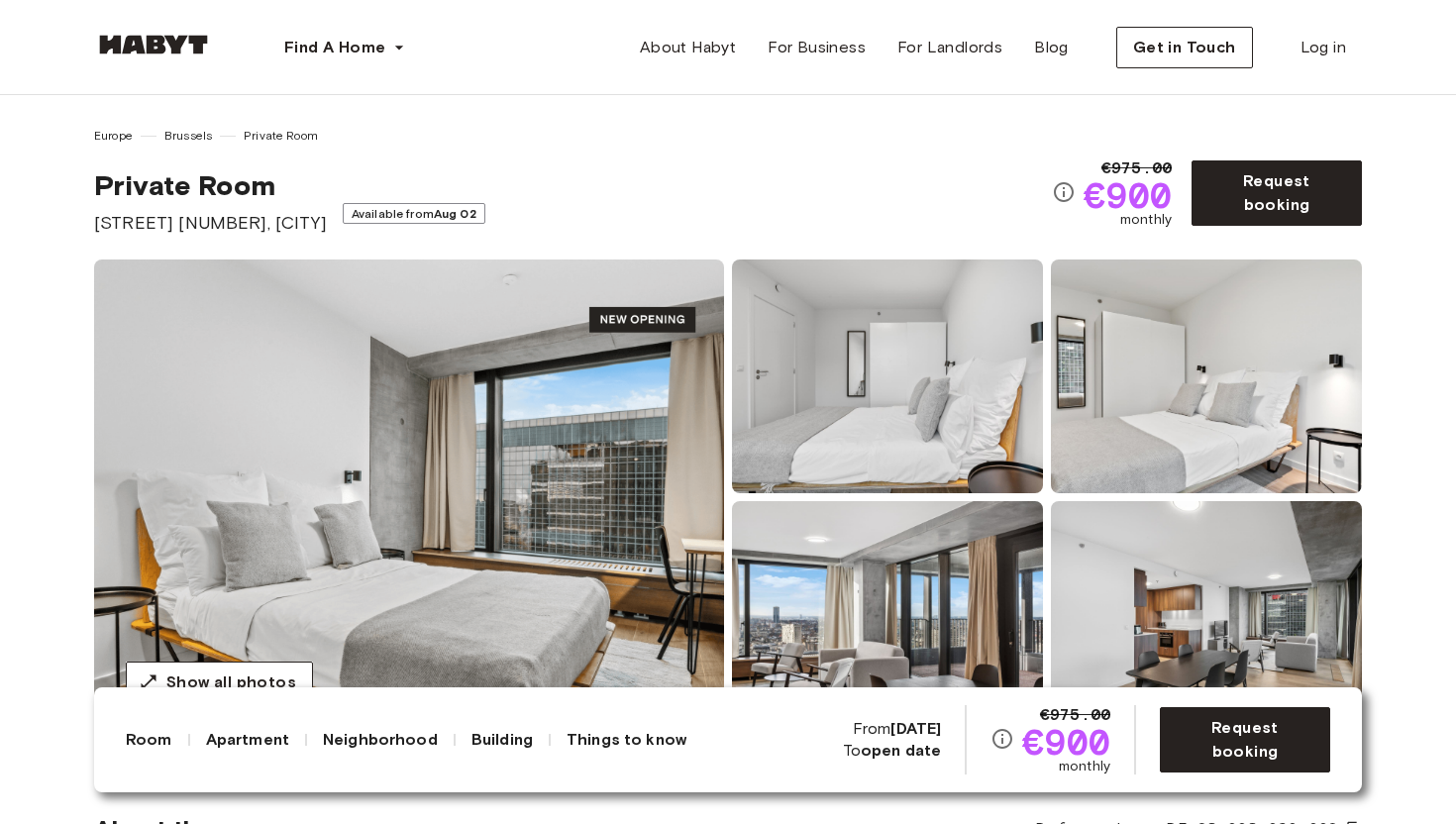 scroll, scrollTop: 0, scrollLeft: 0, axis: both 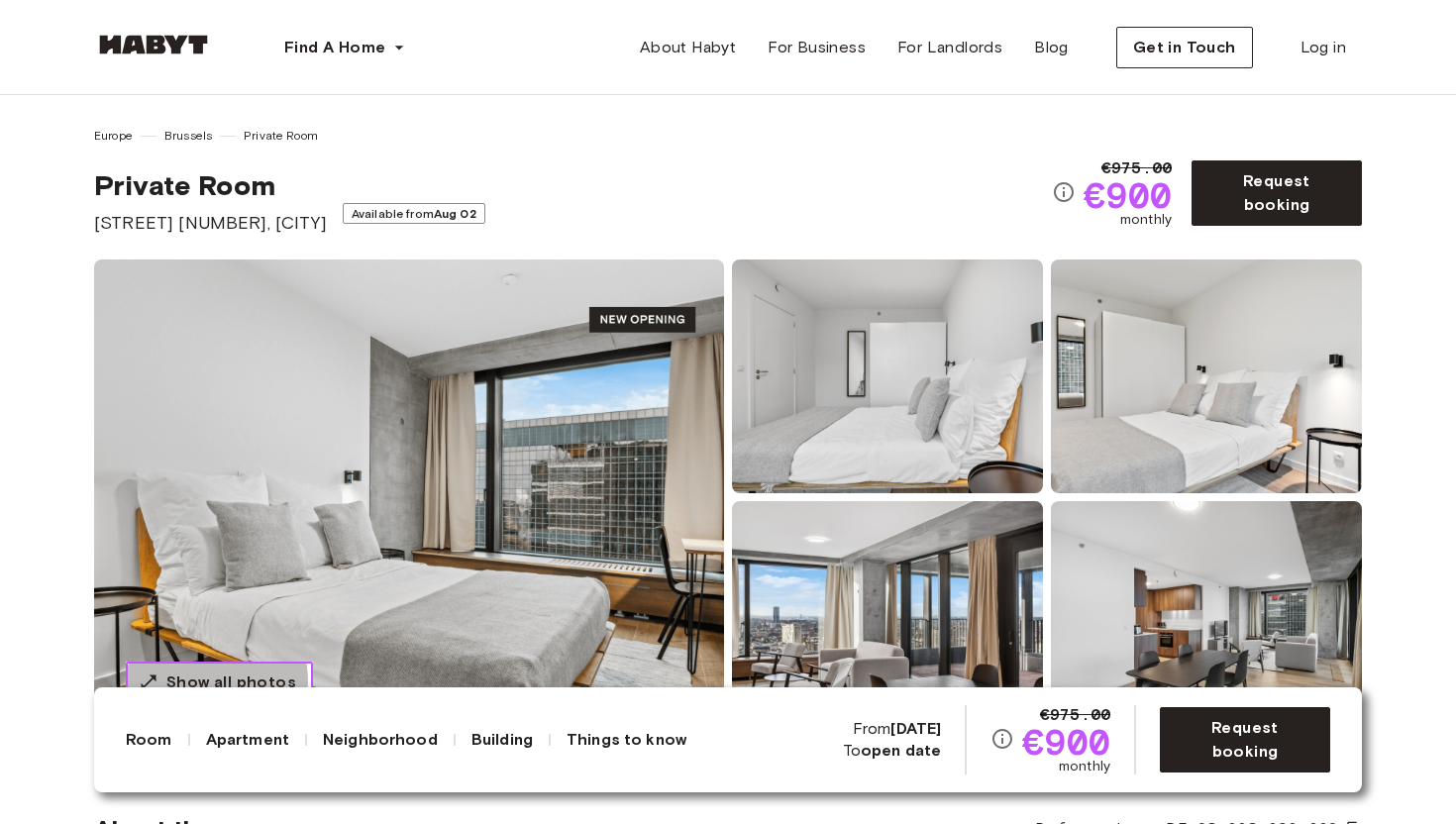 click on "Show all photos" at bounding box center [231, 682] 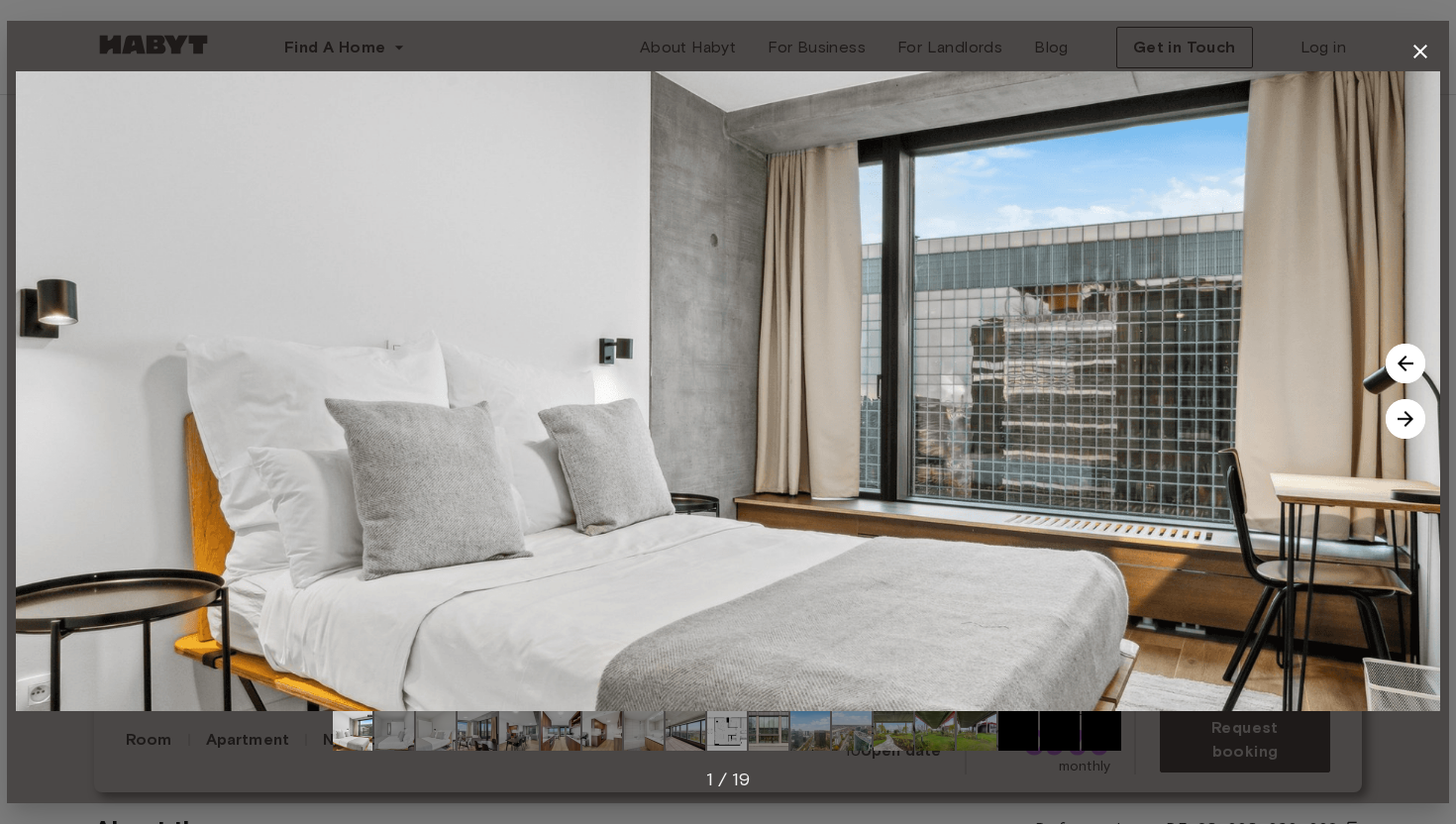 click at bounding box center [1405, 419] 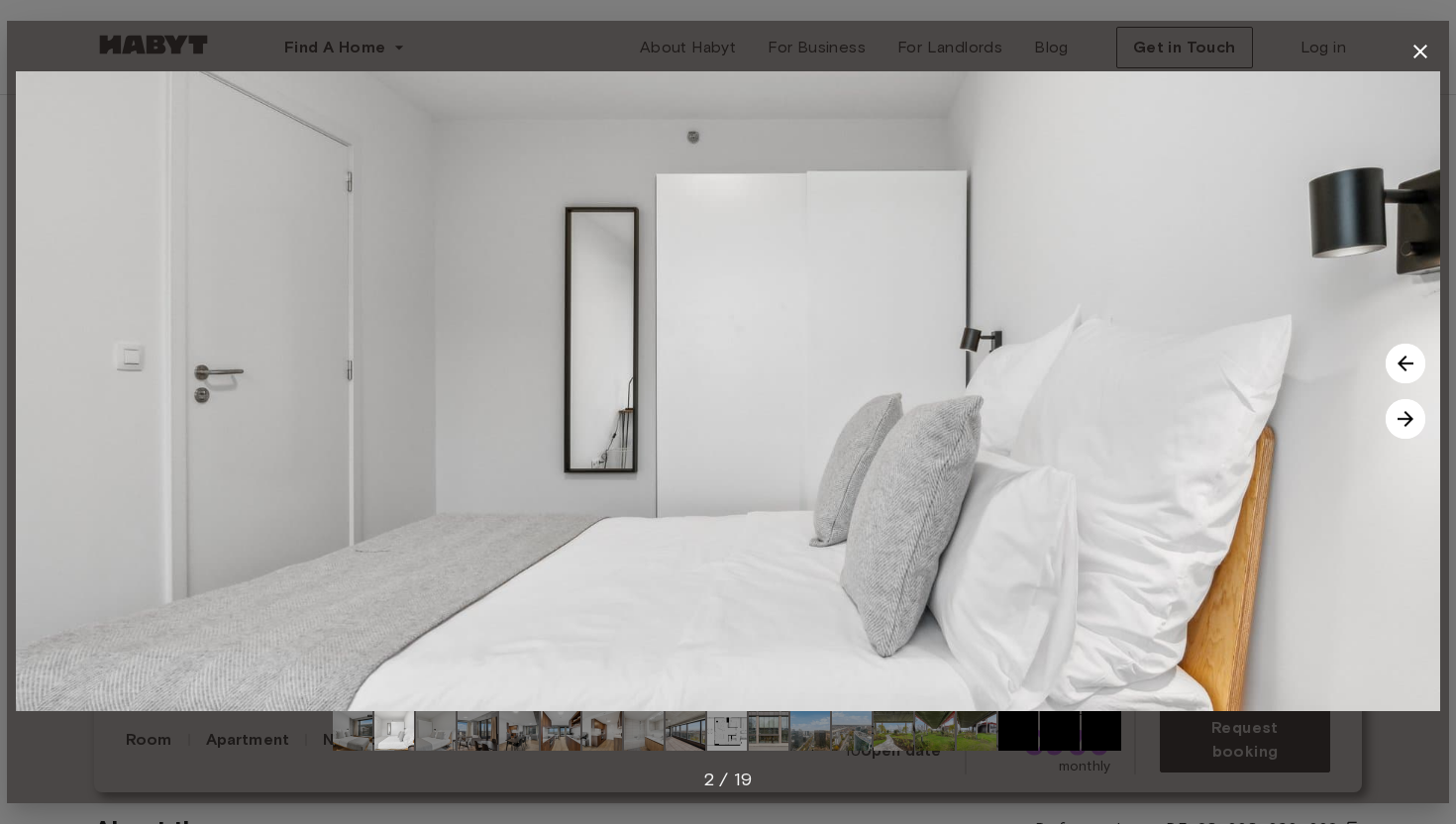 click at bounding box center [1405, 419] 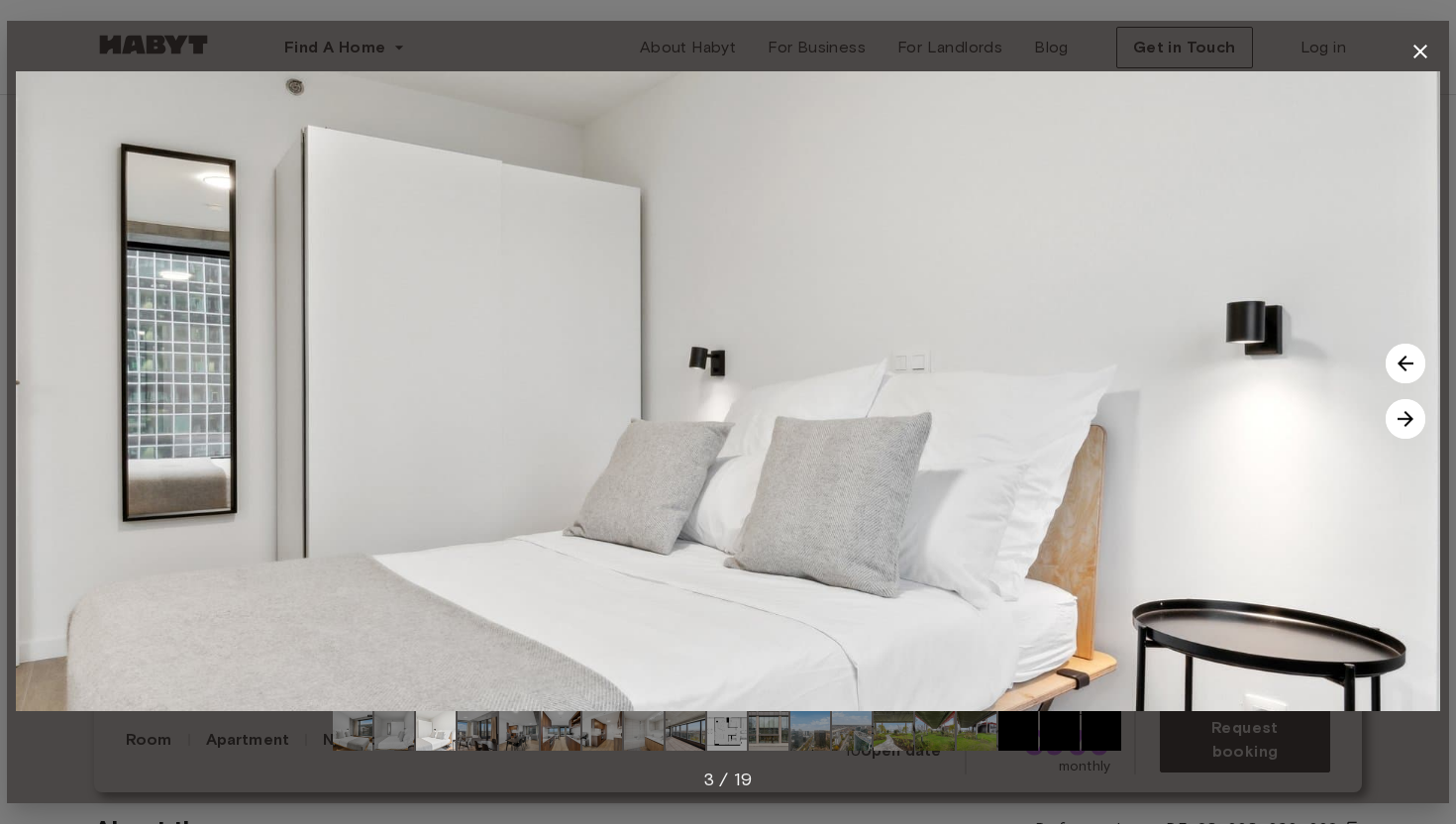 click at bounding box center (1405, 419) 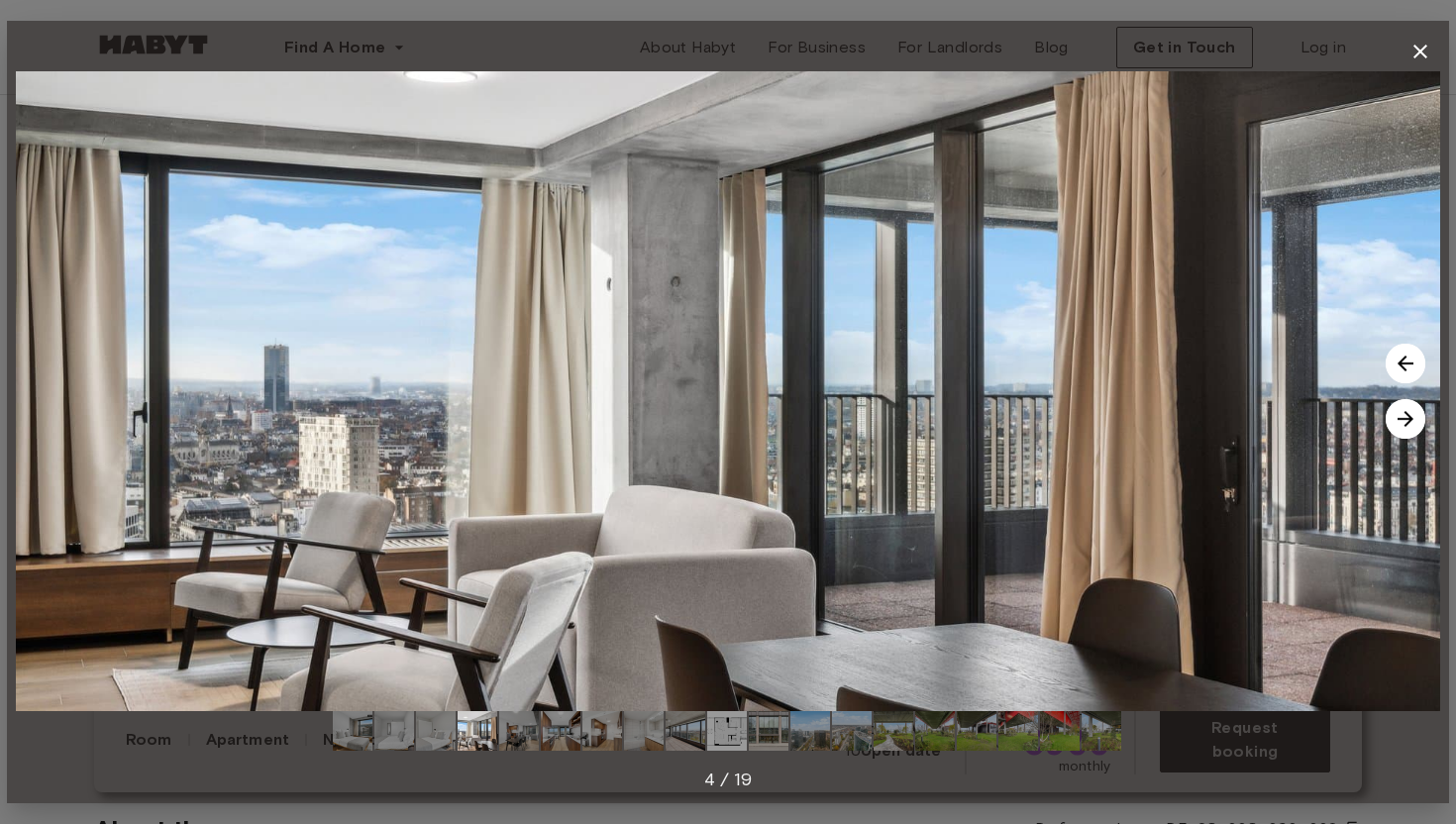 click at bounding box center [1405, 419] 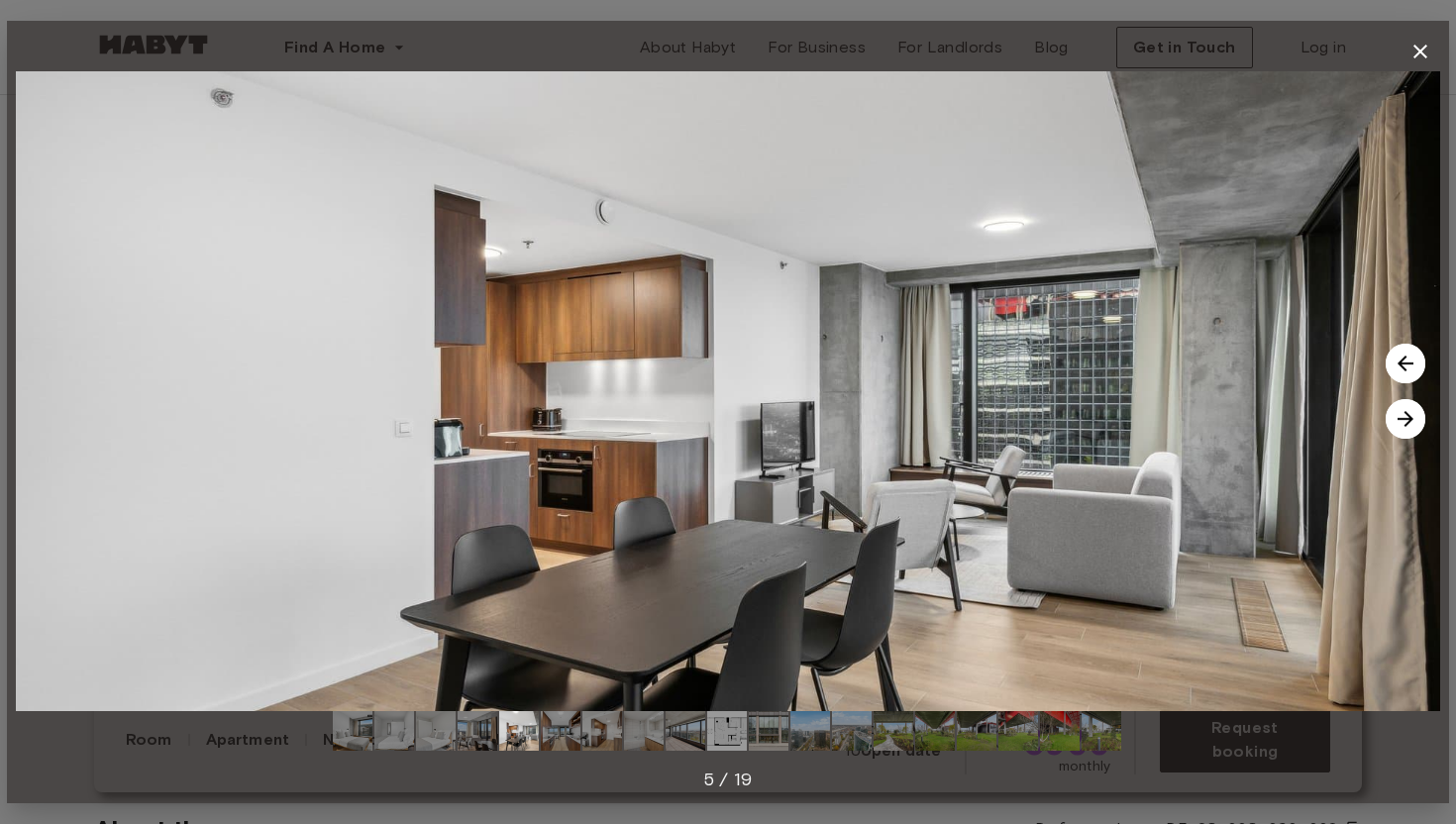 click at bounding box center [1405, 419] 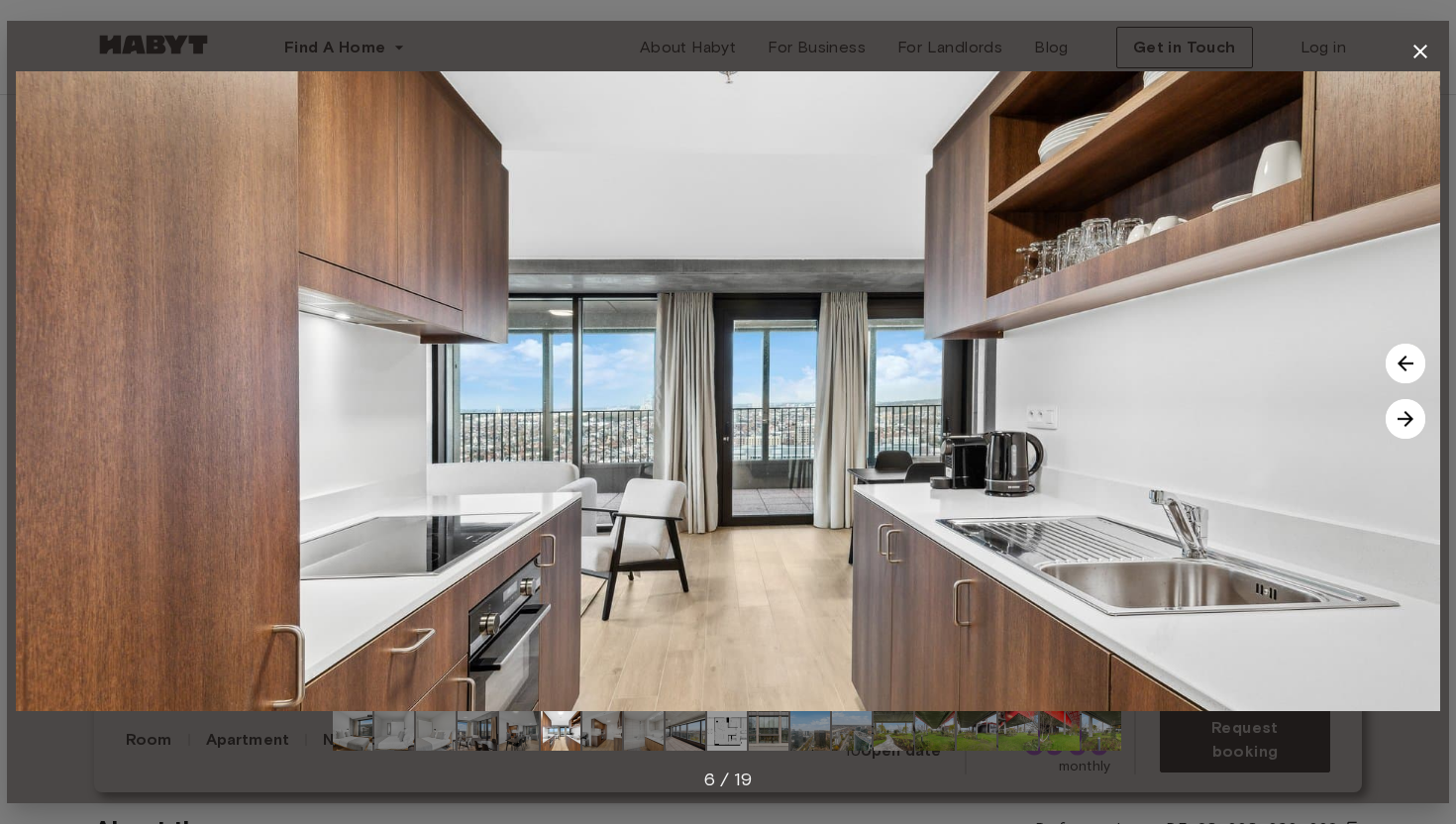 click at bounding box center (1405, 419) 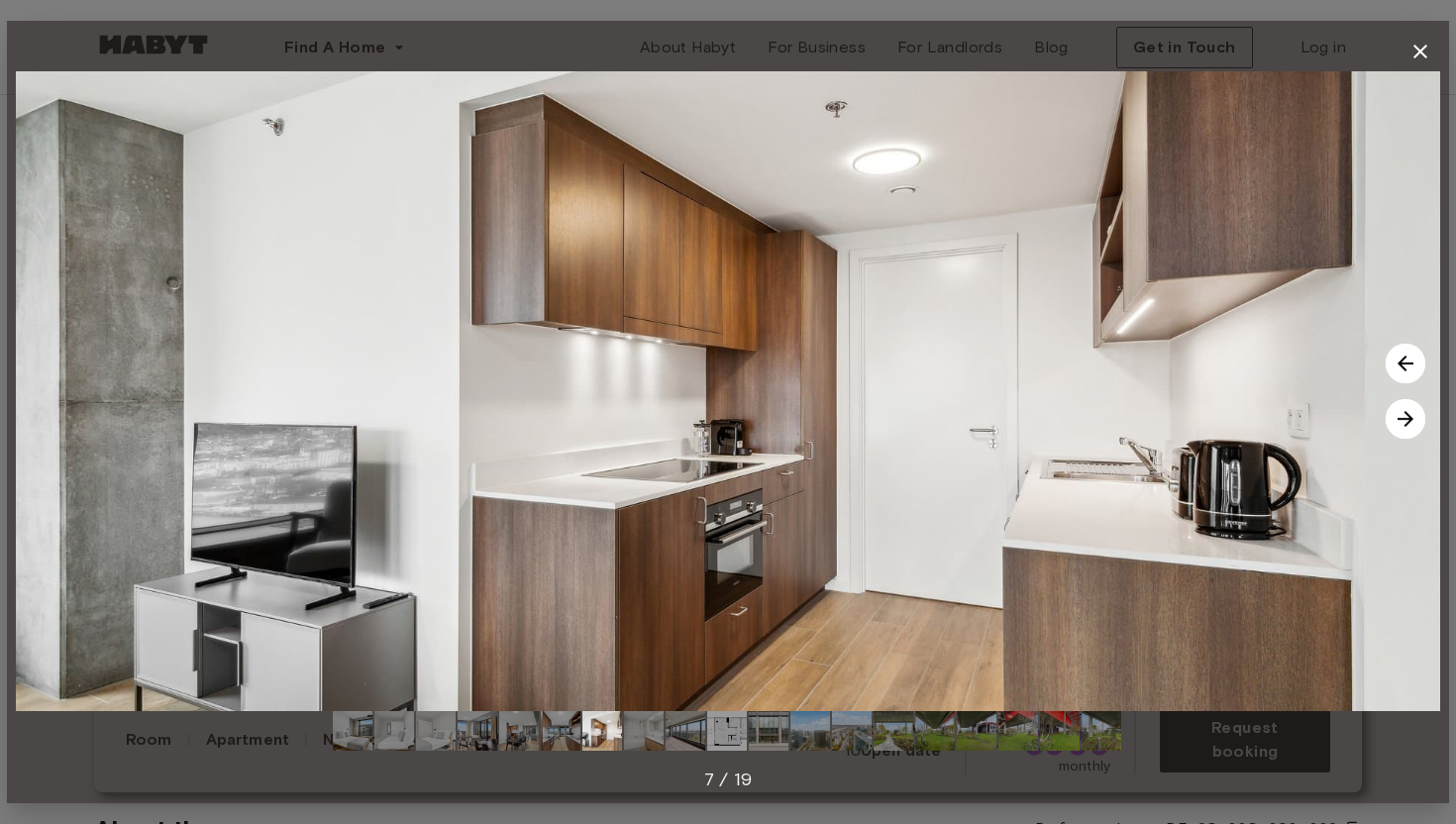 click at bounding box center [1405, 419] 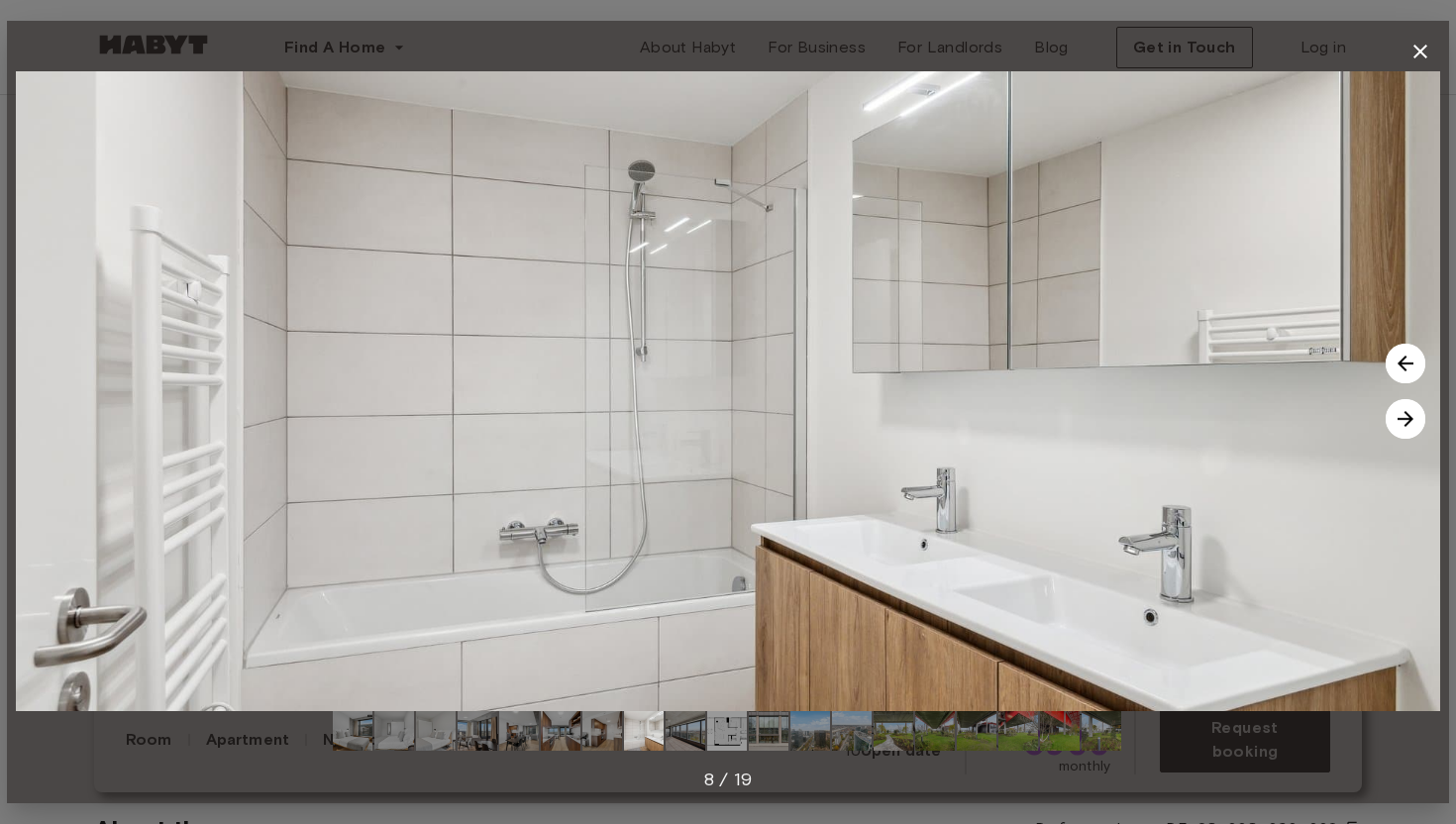 click at bounding box center (1405, 363) 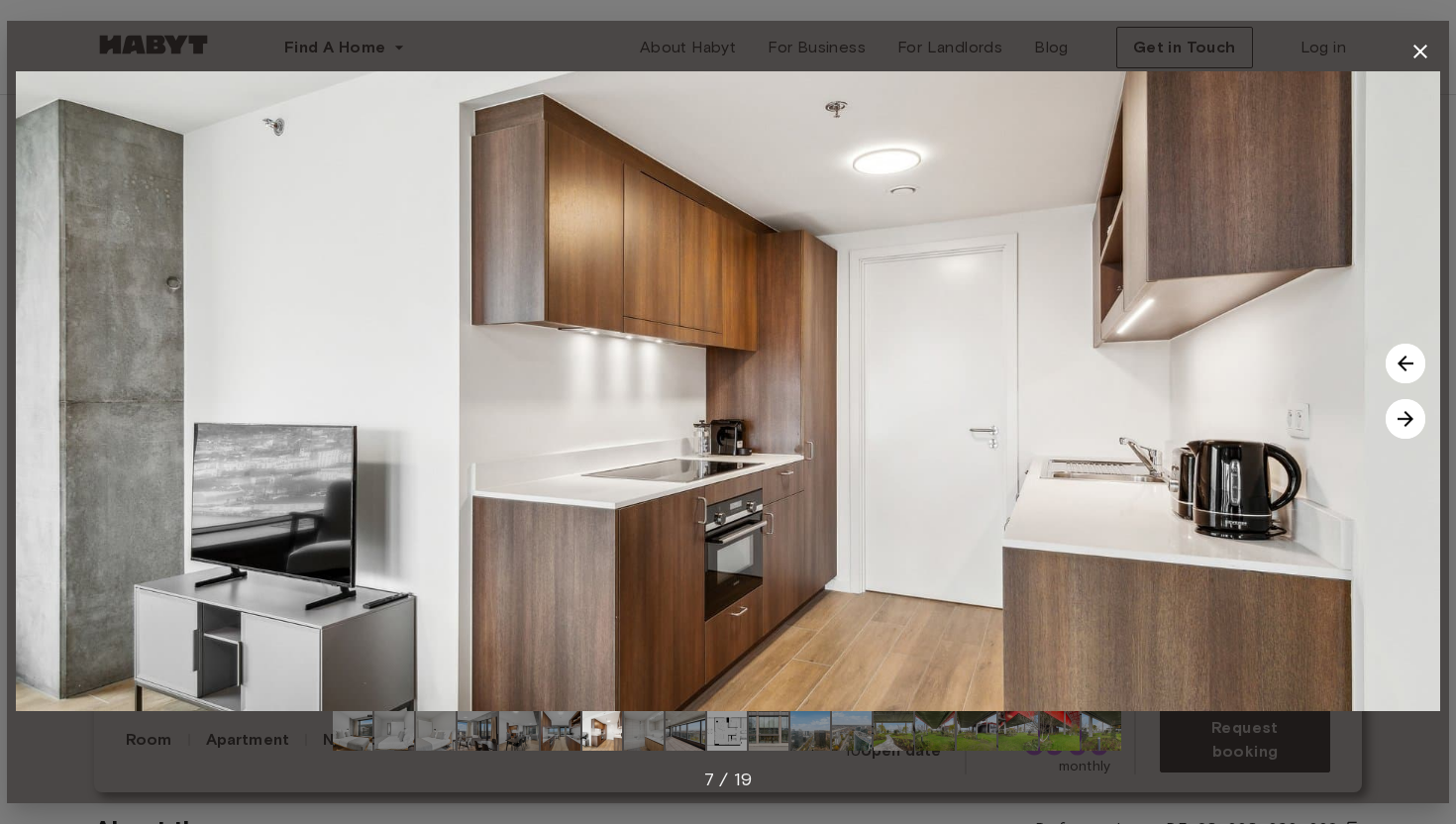 click at bounding box center [1405, 363] 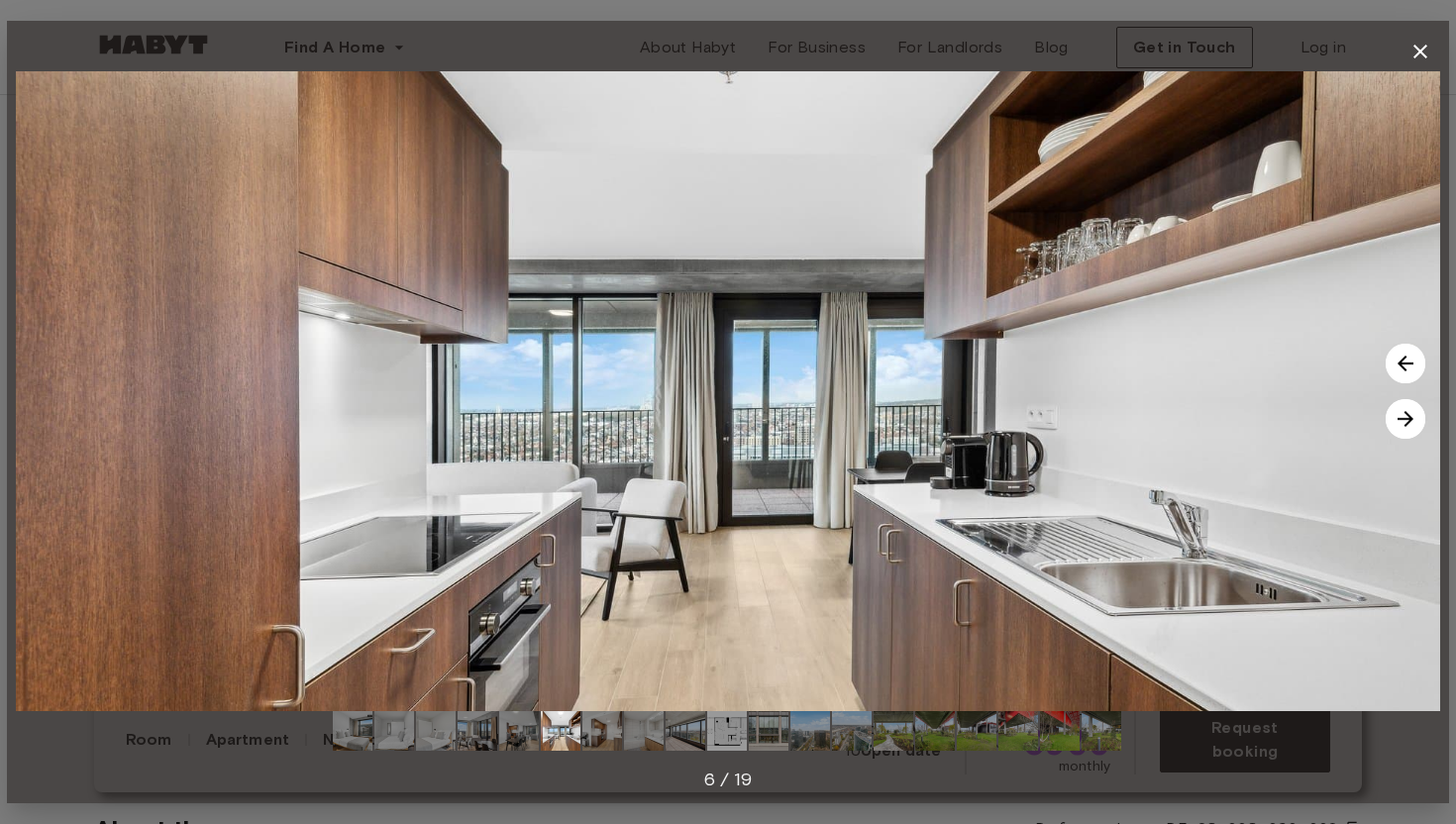 click at bounding box center (1405, 363) 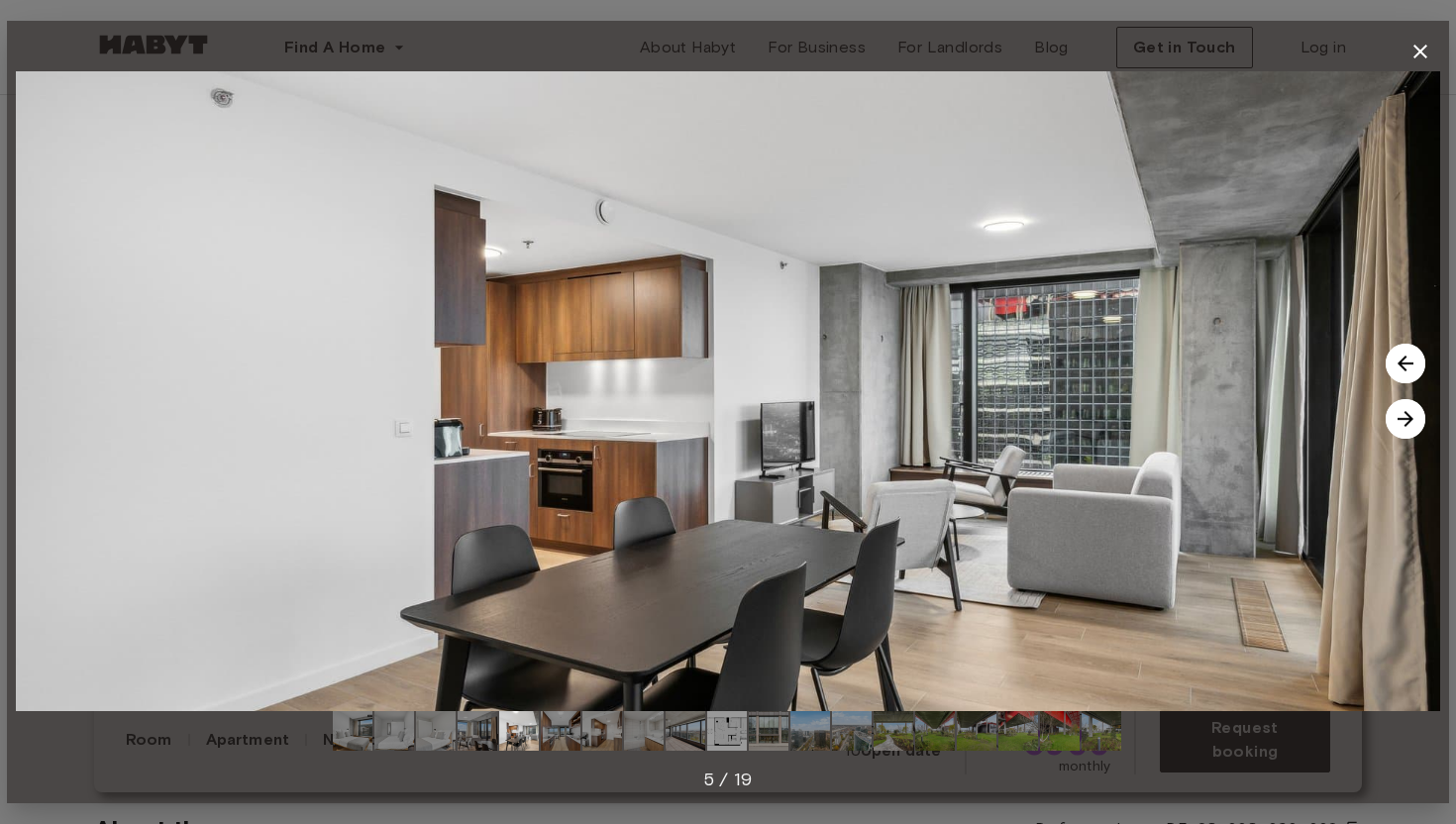click at bounding box center [1405, 363] 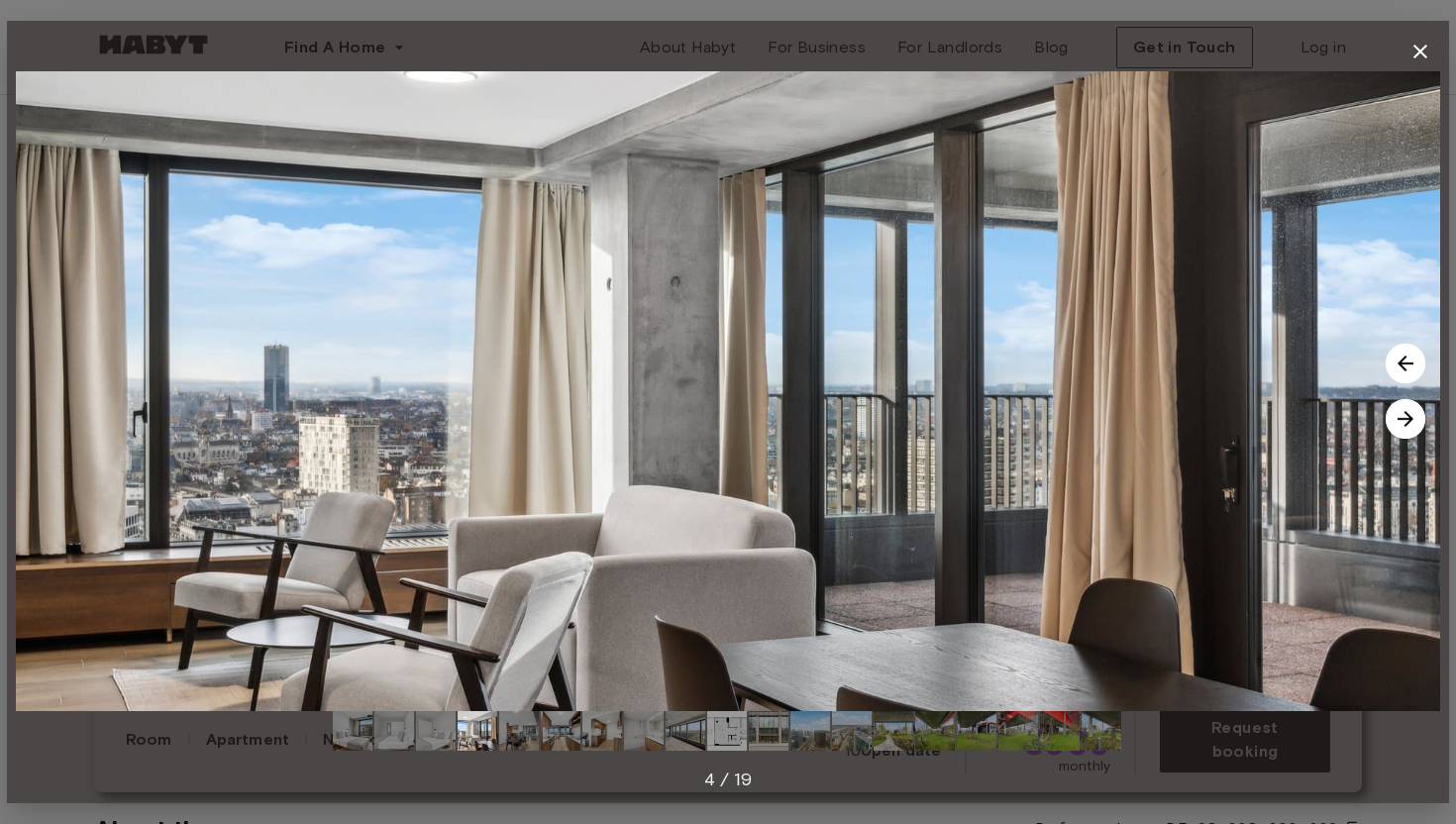 click at bounding box center (1405, 363) 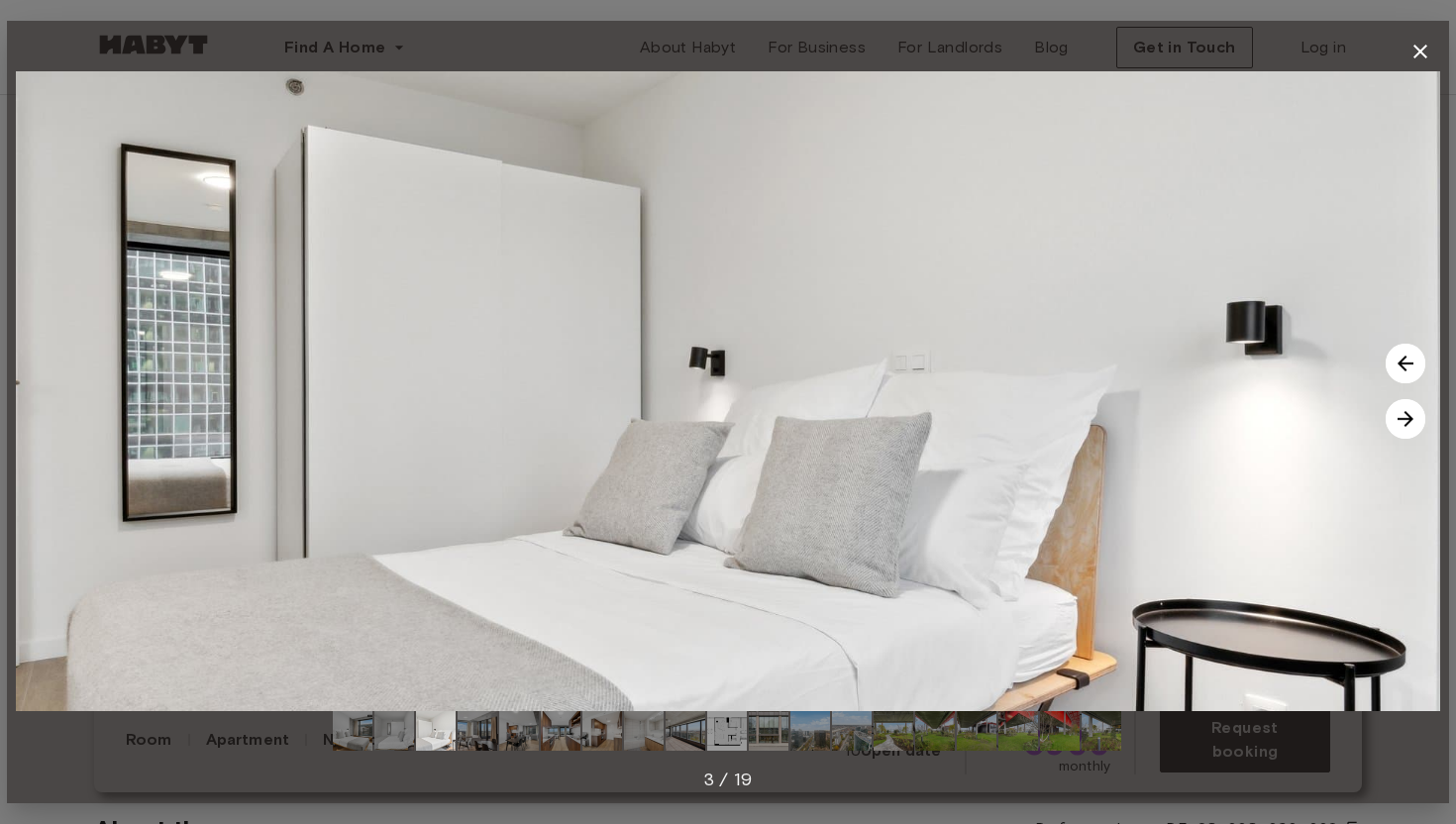 click at bounding box center [1405, 363] 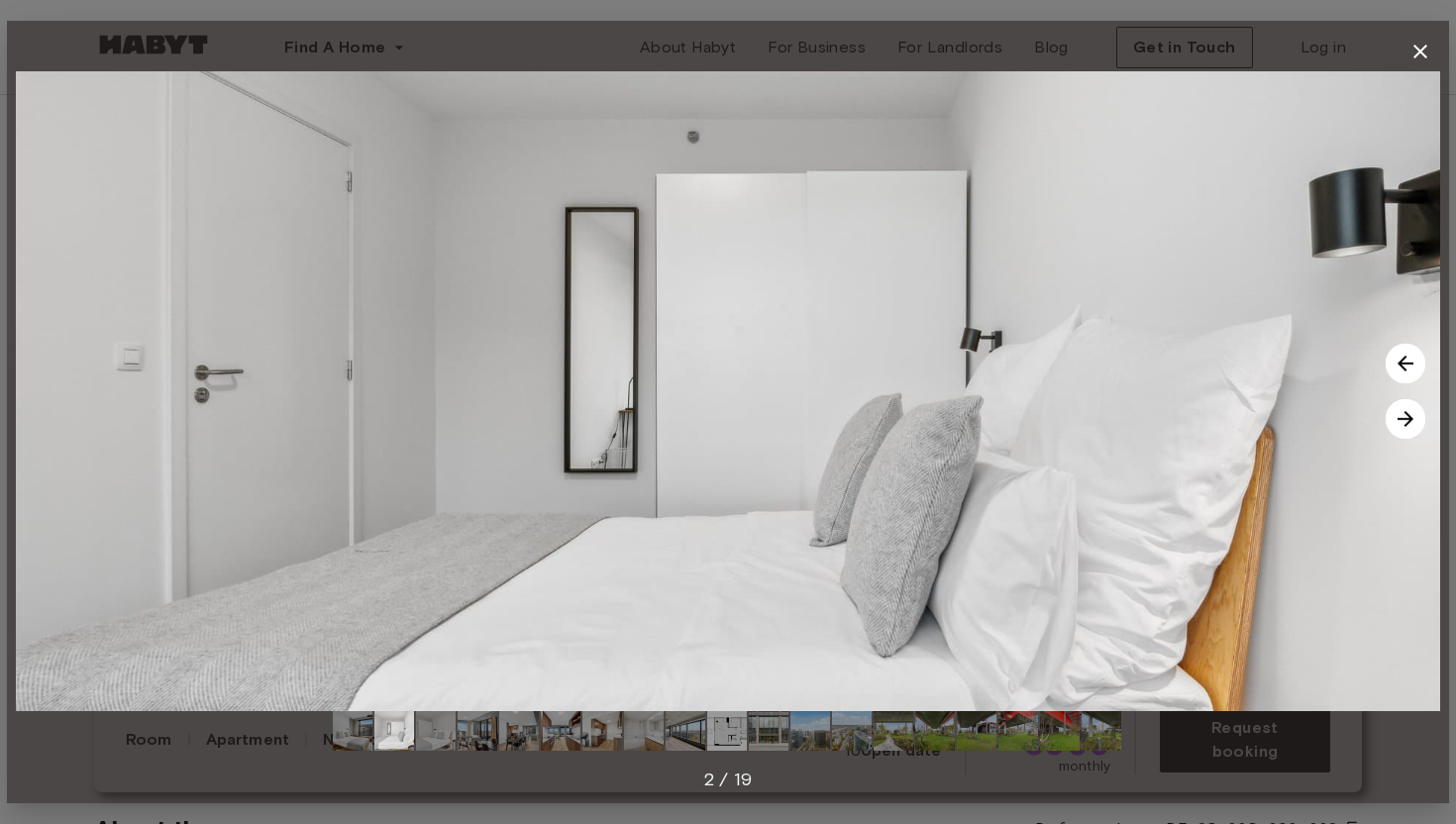 click at bounding box center (1405, 419) 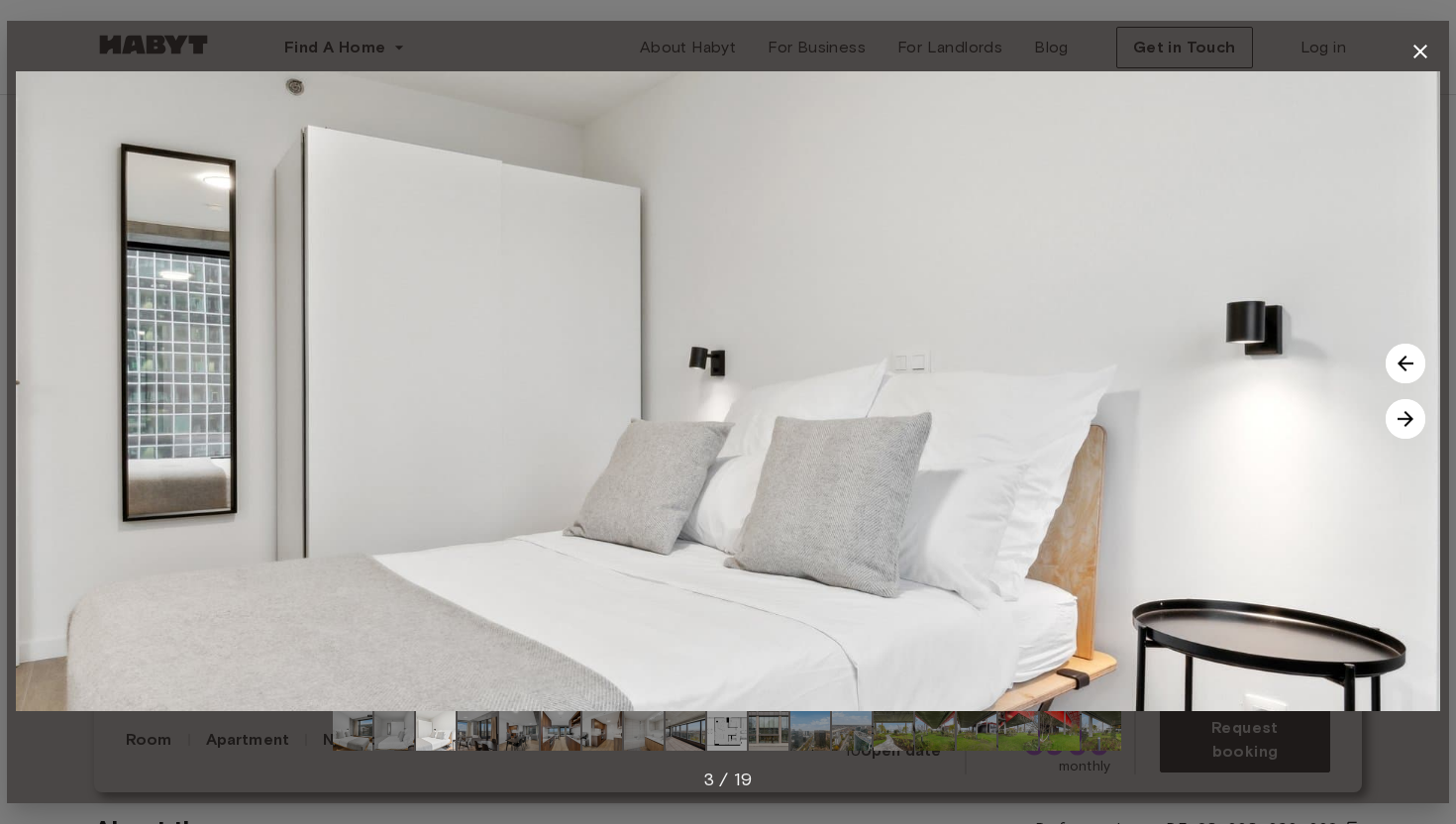 click at bounding box center (1405, 419) 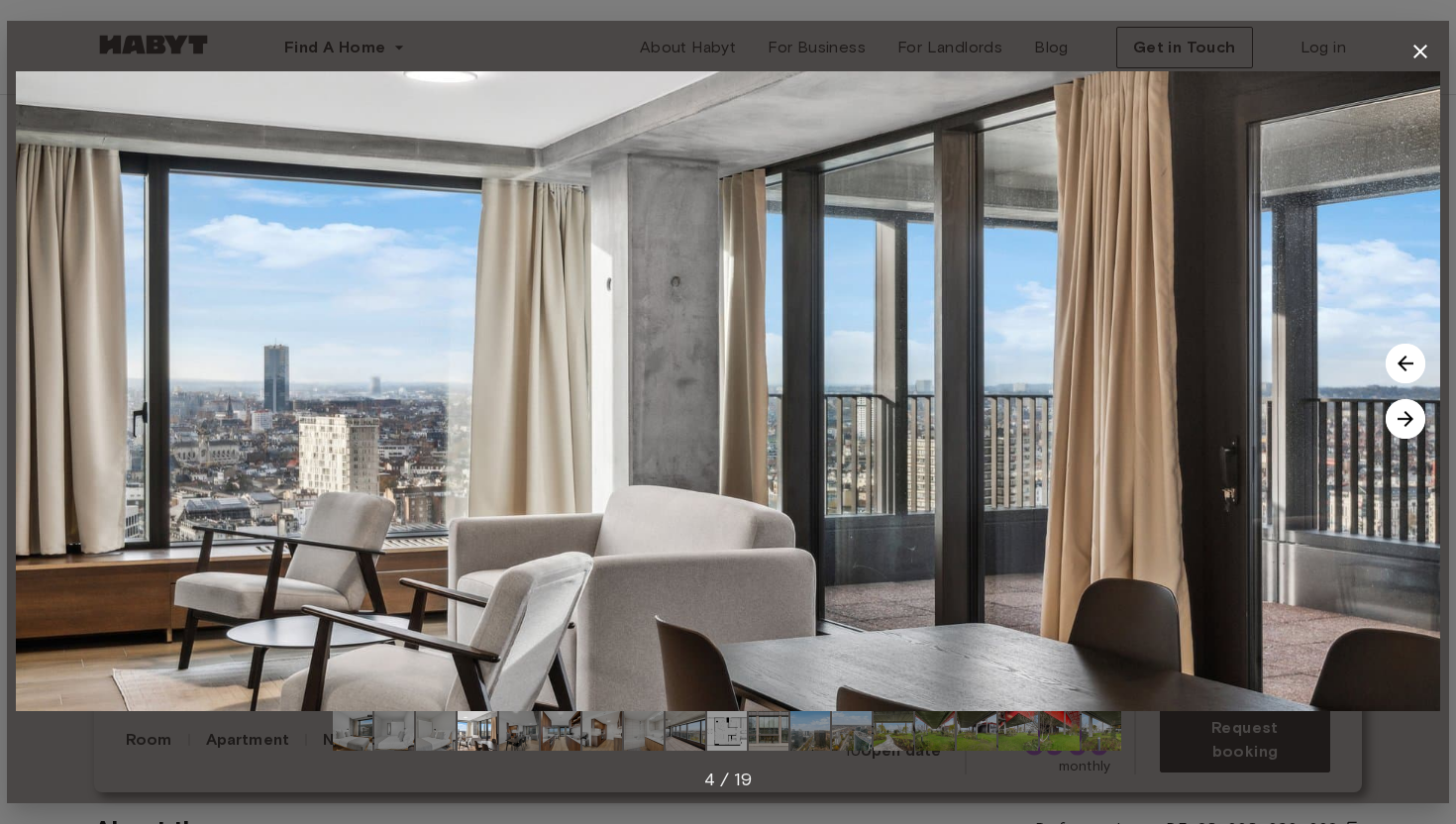 click at bounding box center (1405, 419) 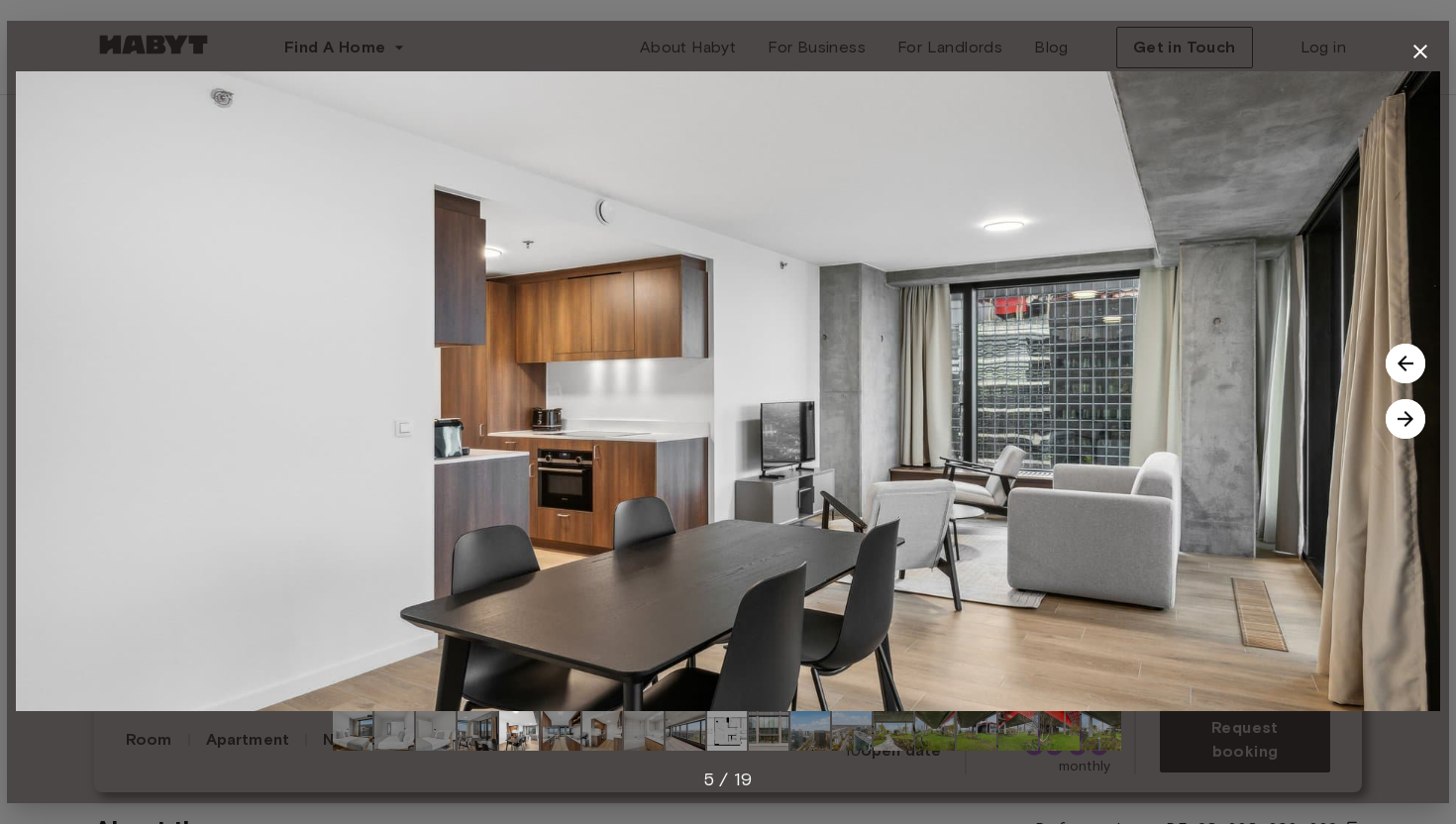 click at bounding box center (1405, 419) 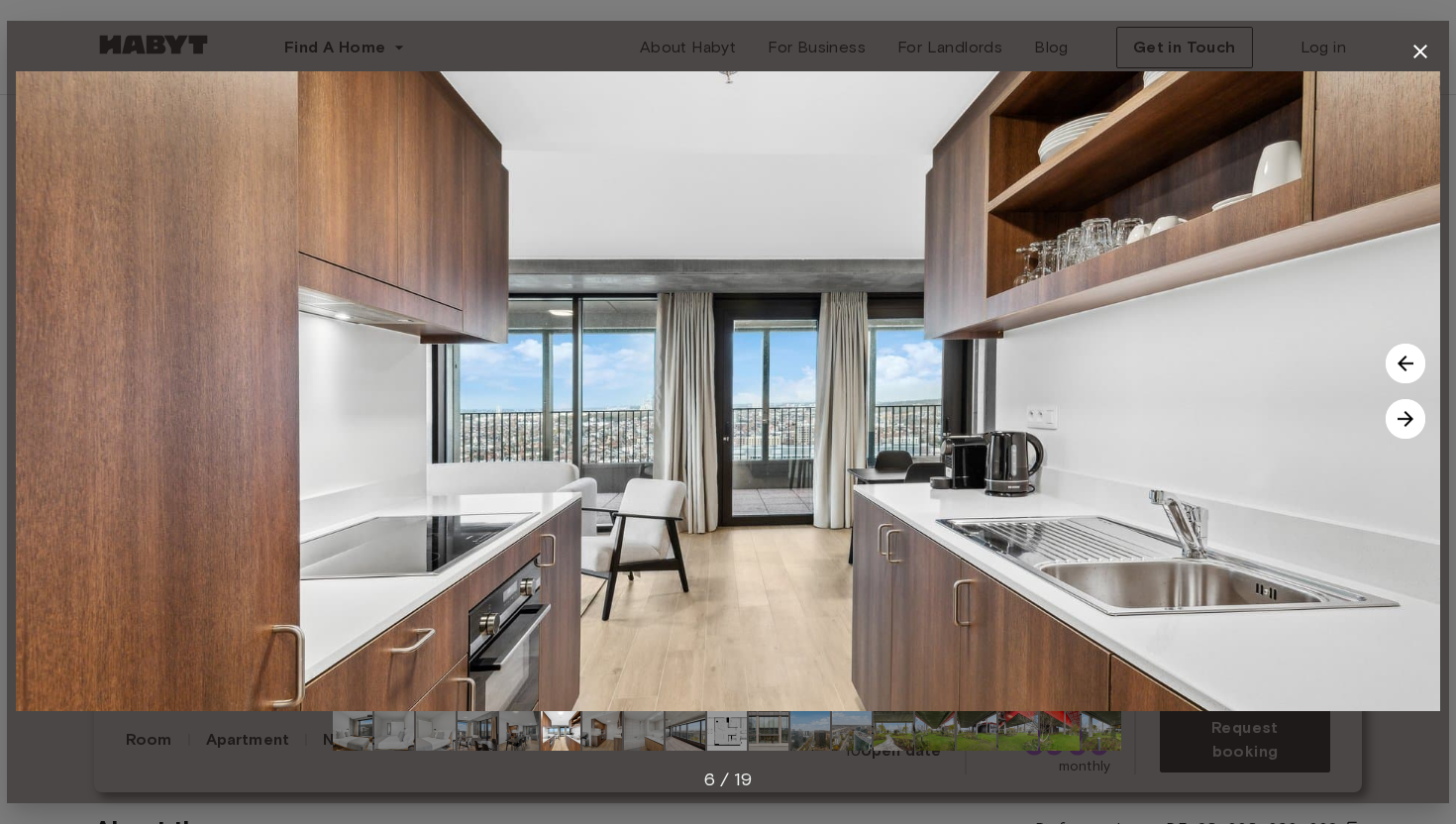 click at bounding box center (1405, 419) 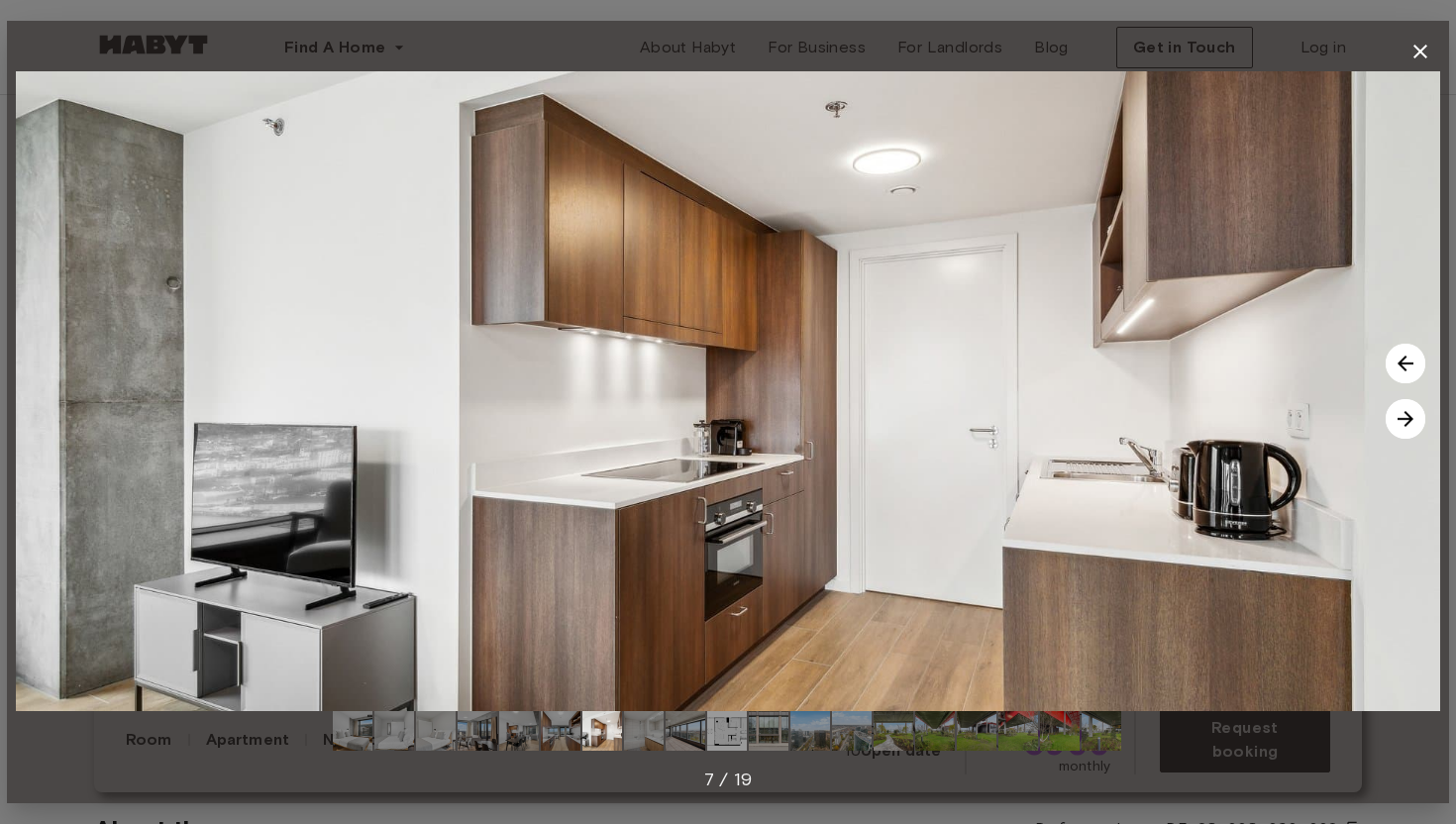 click at bounding box center [1405, 419] 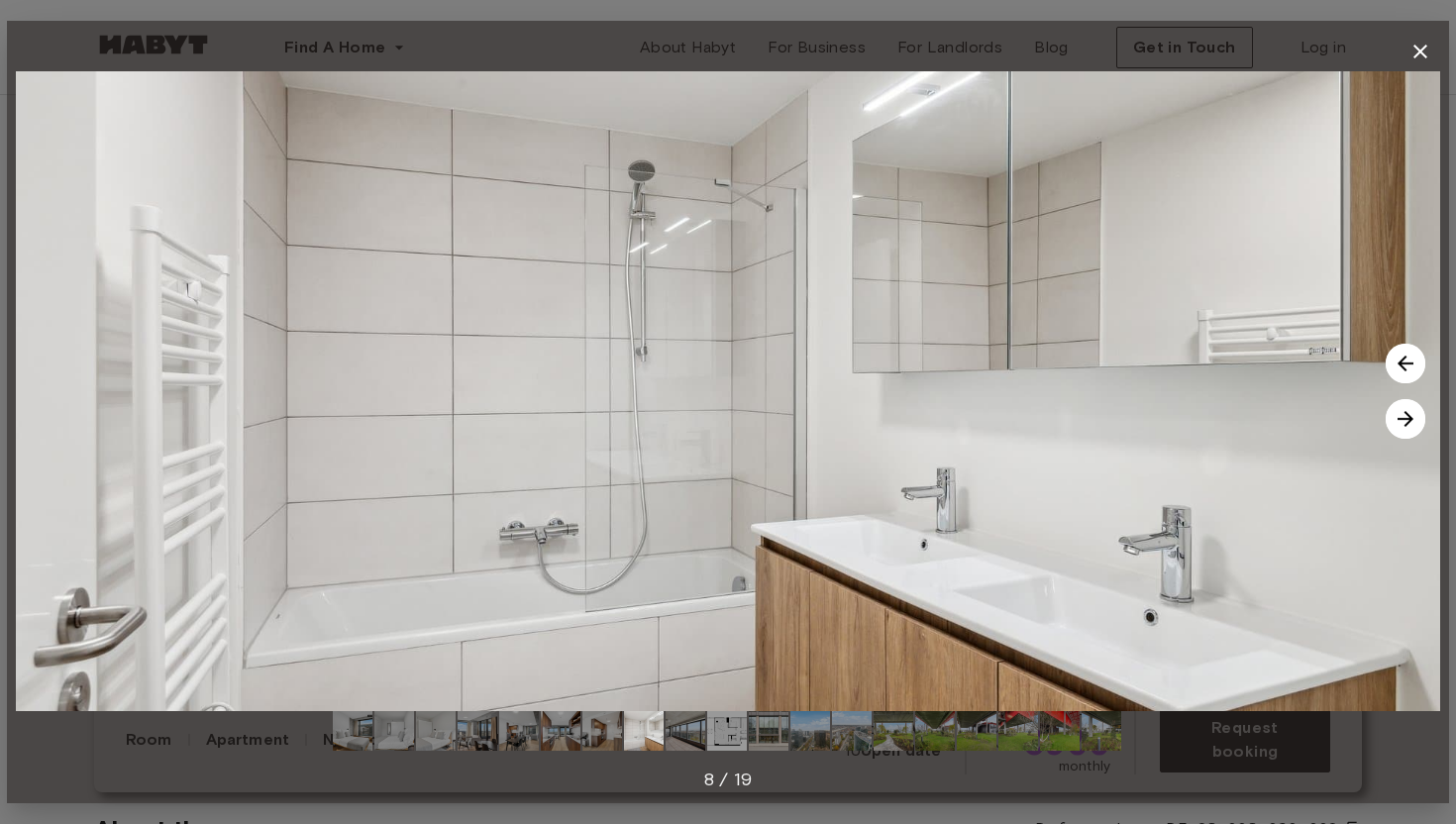 click at bounding box center (1405, 419) 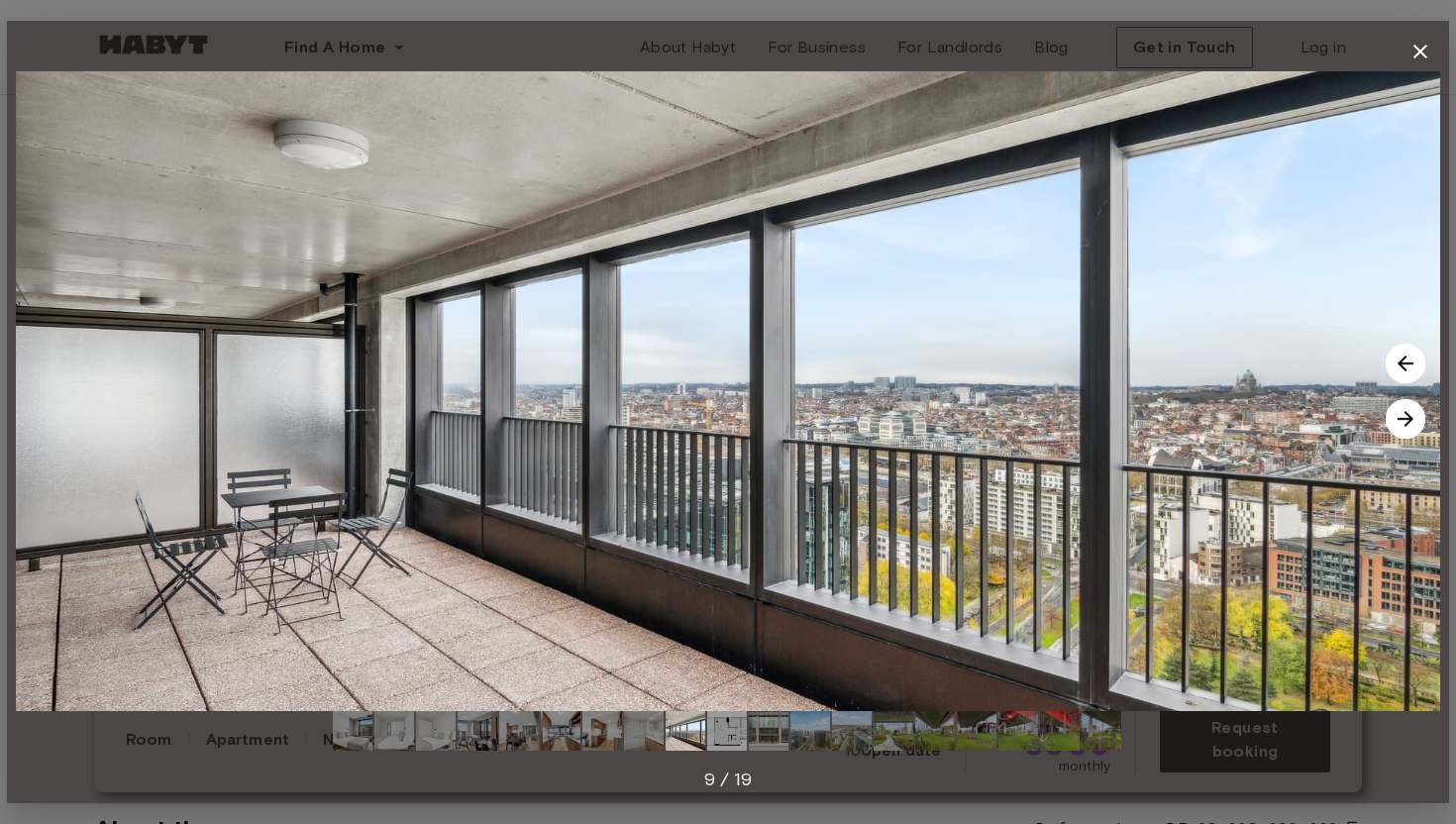 click at bounding box center (1405, 419) 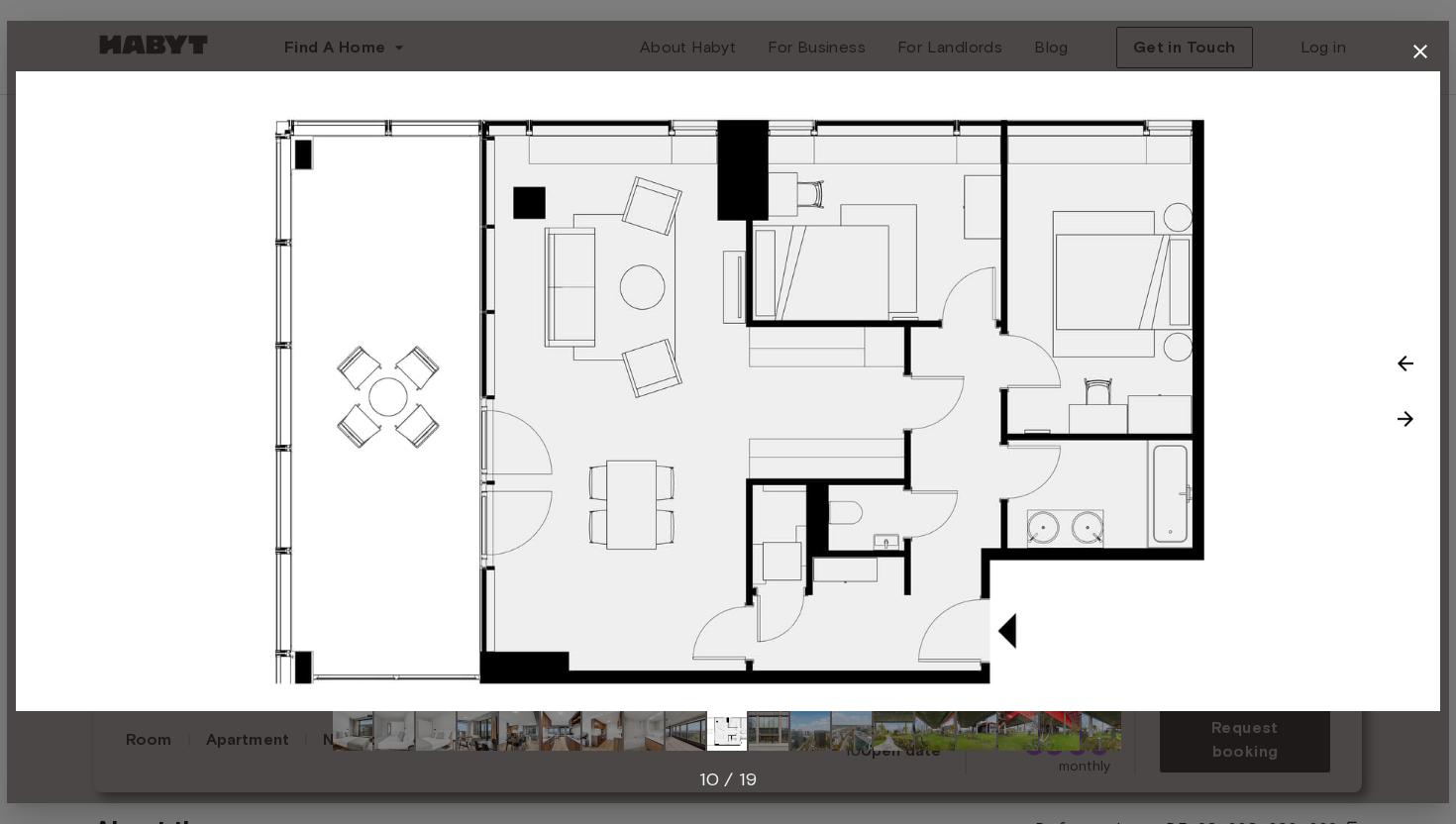 click at bounding box center [1405, 419] 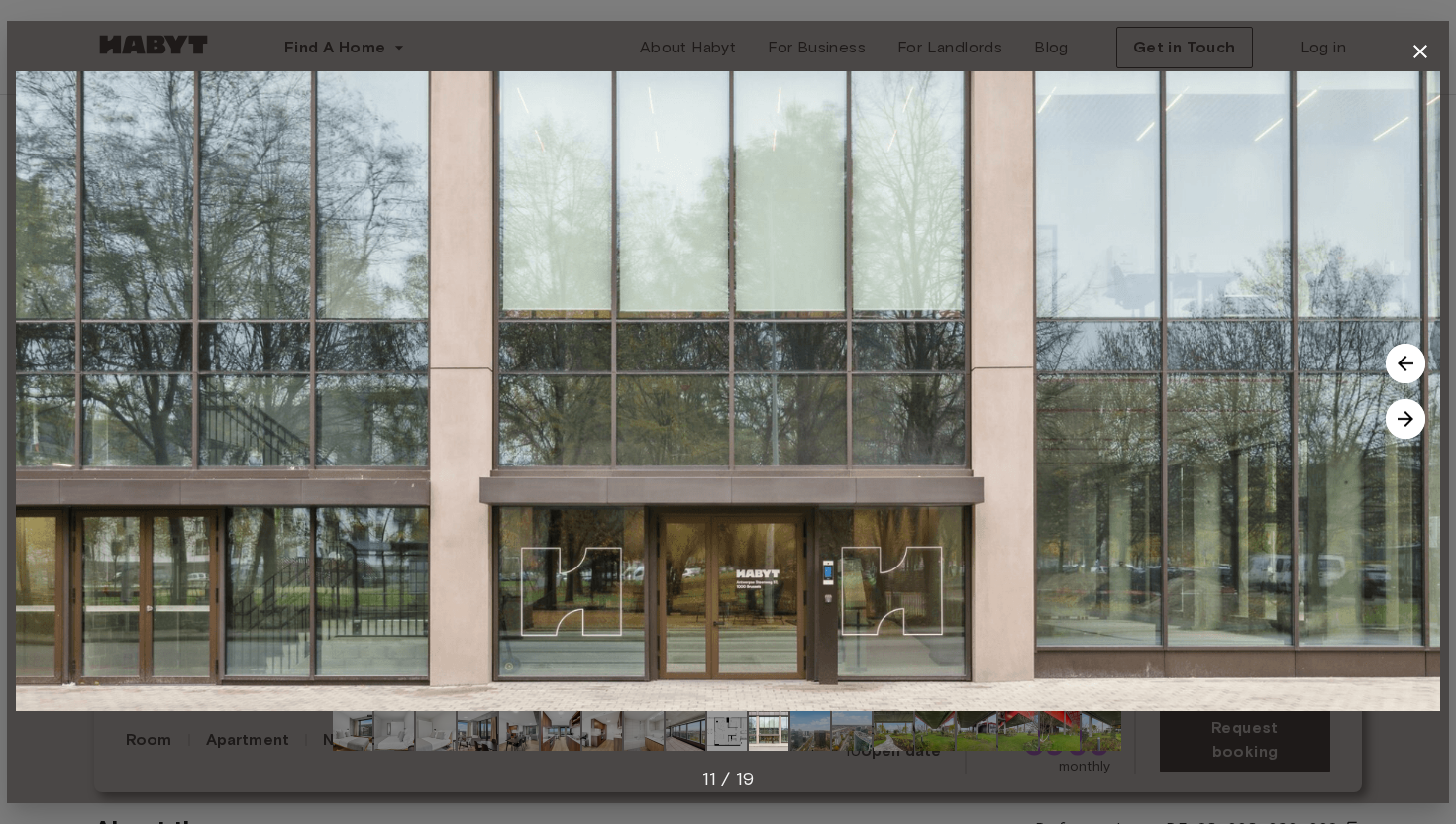 click at bounding box center (1405, 419) 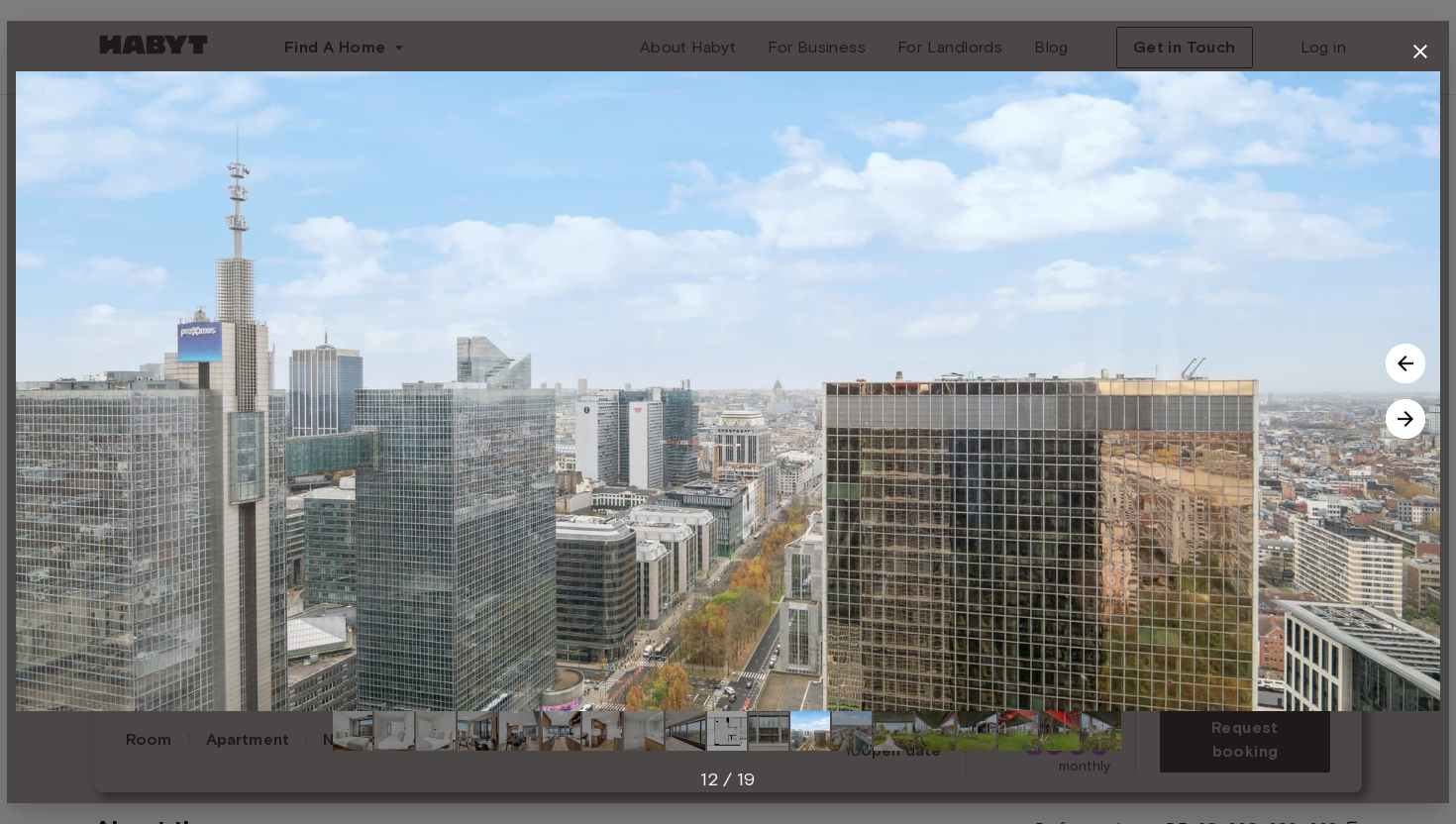 click at bounding box center [1405, 419] 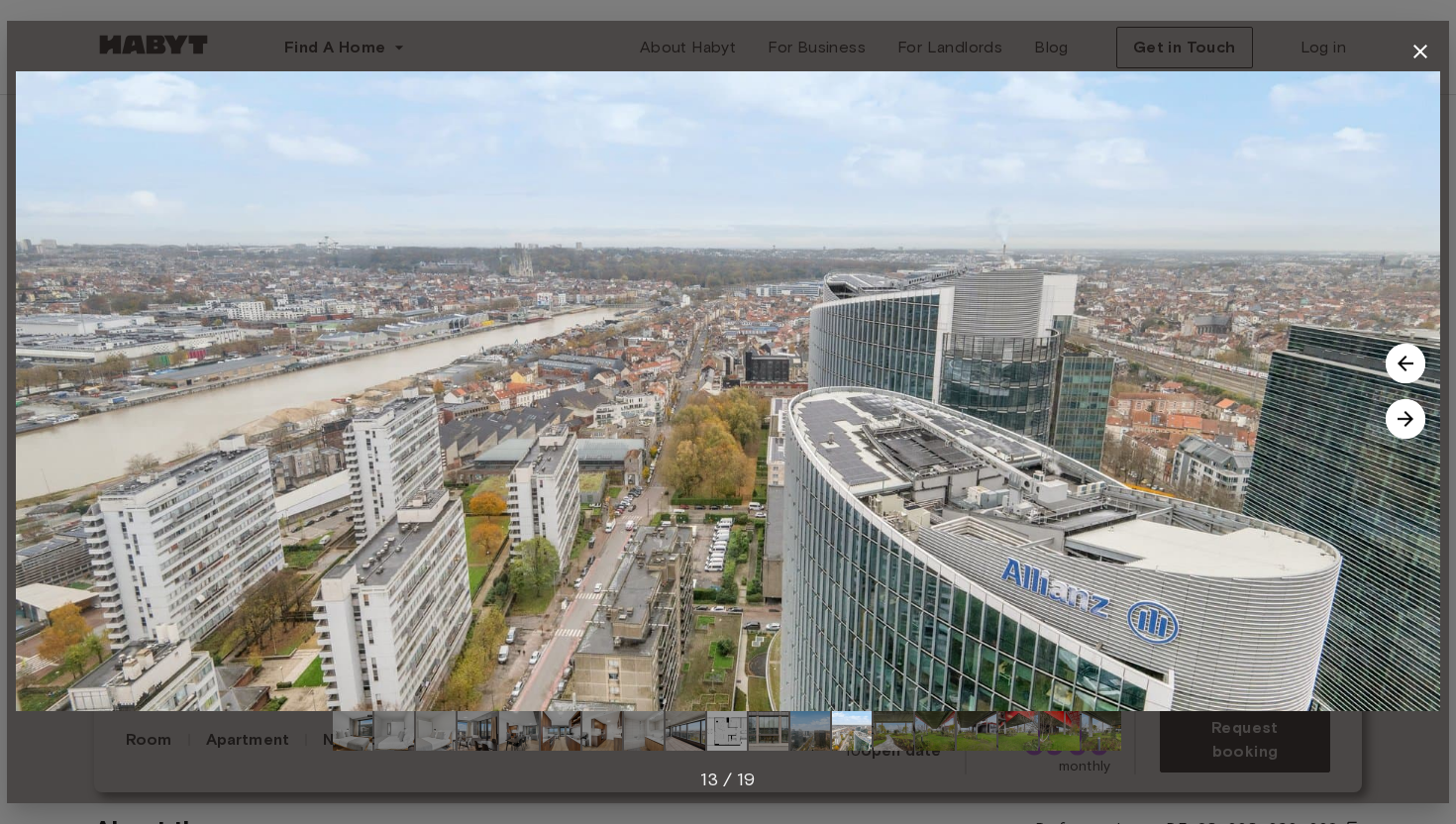 click at bounding box center [1405, 419] 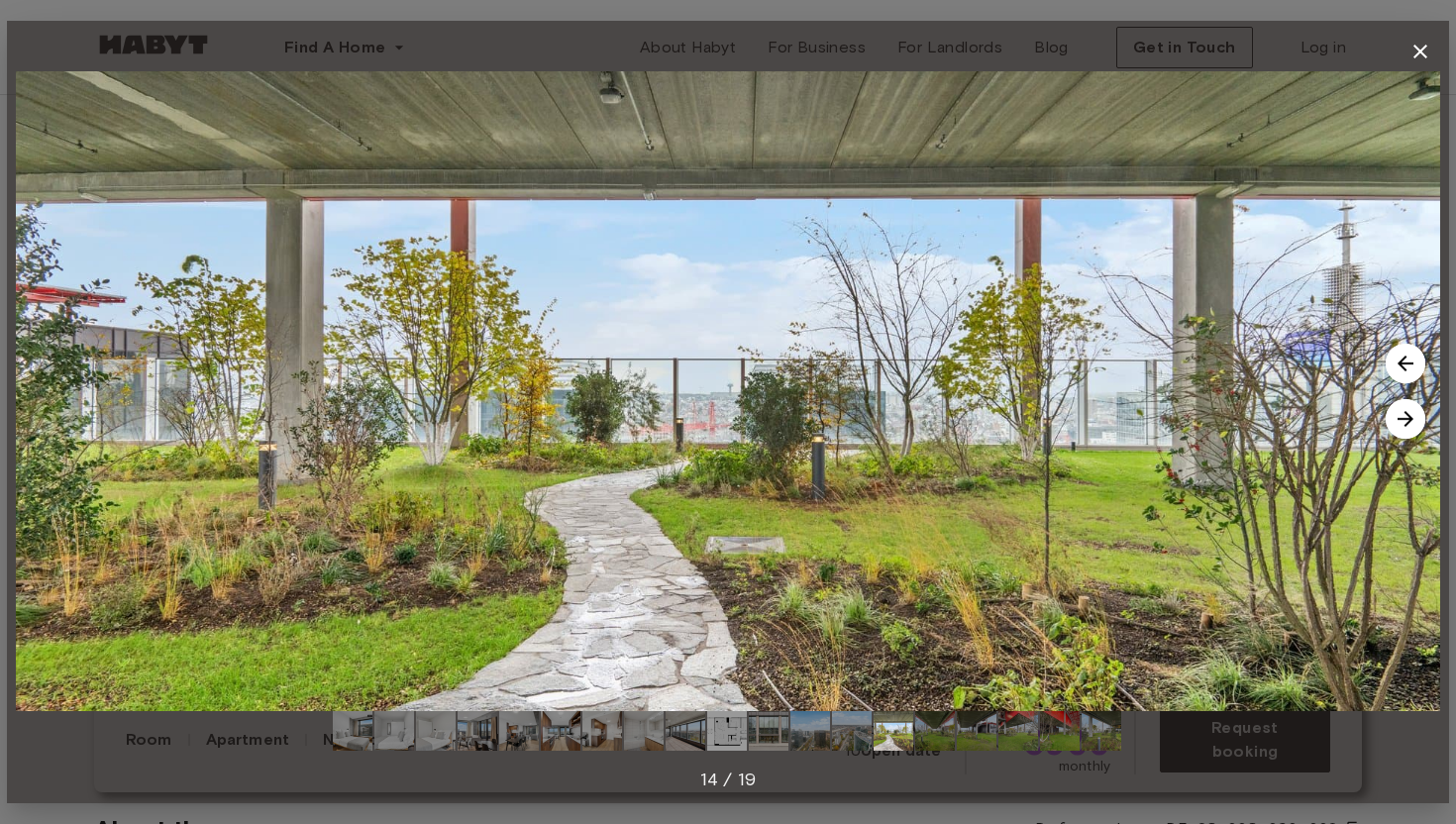 click at bounding box center [1405, 419] 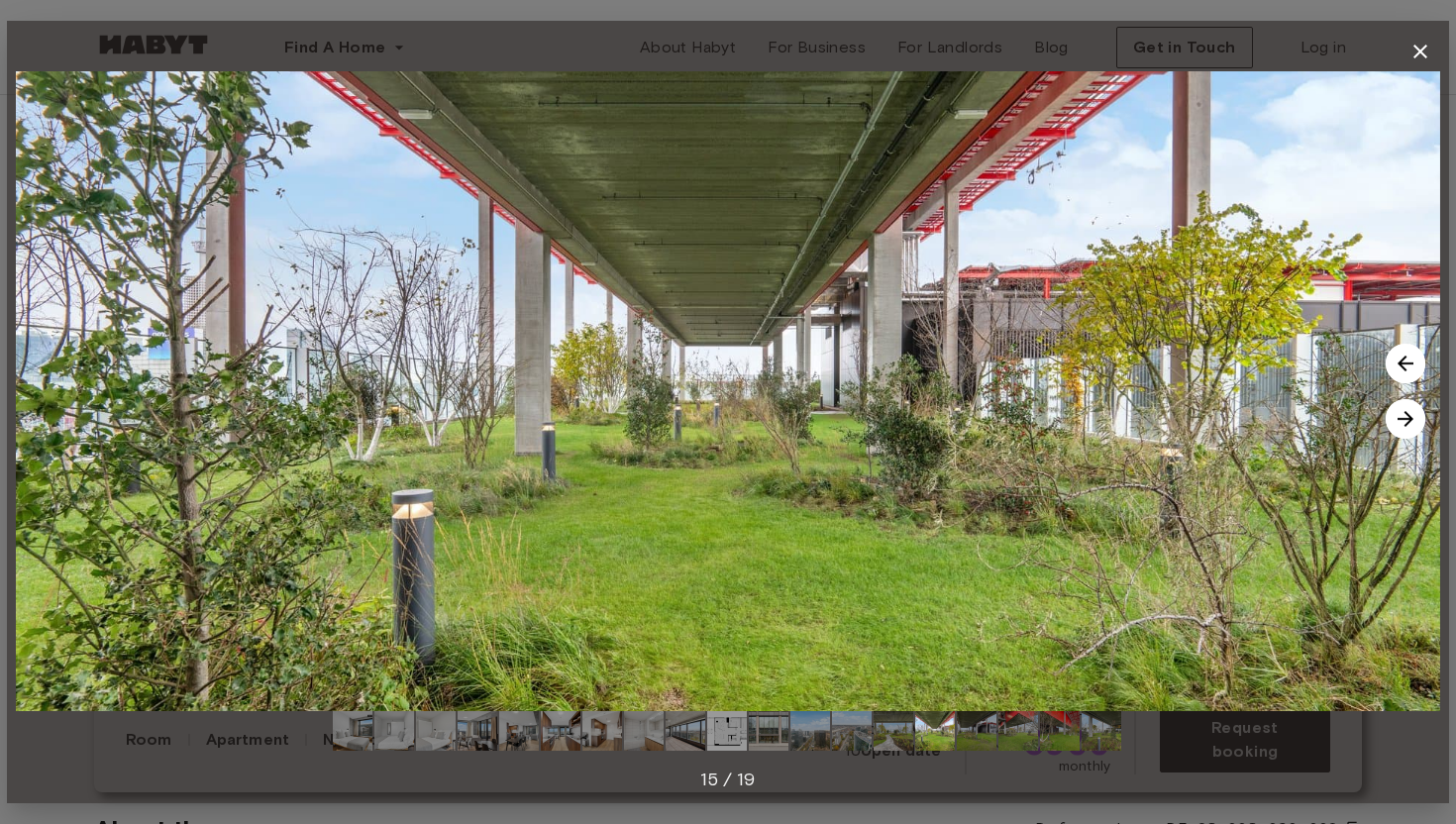 click at bounding box center (1405, 419) 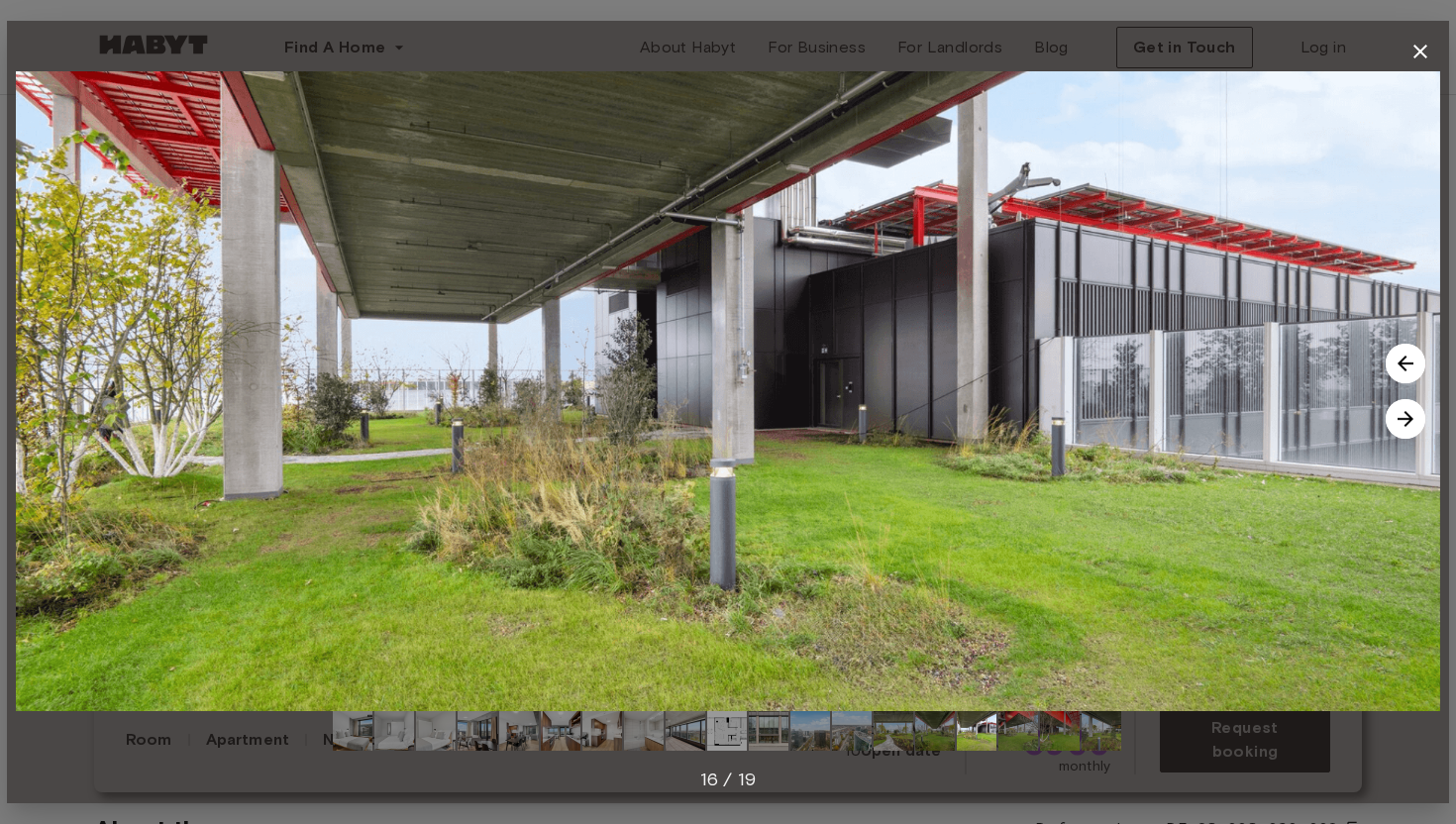 click at bounding box center (1405, 419) 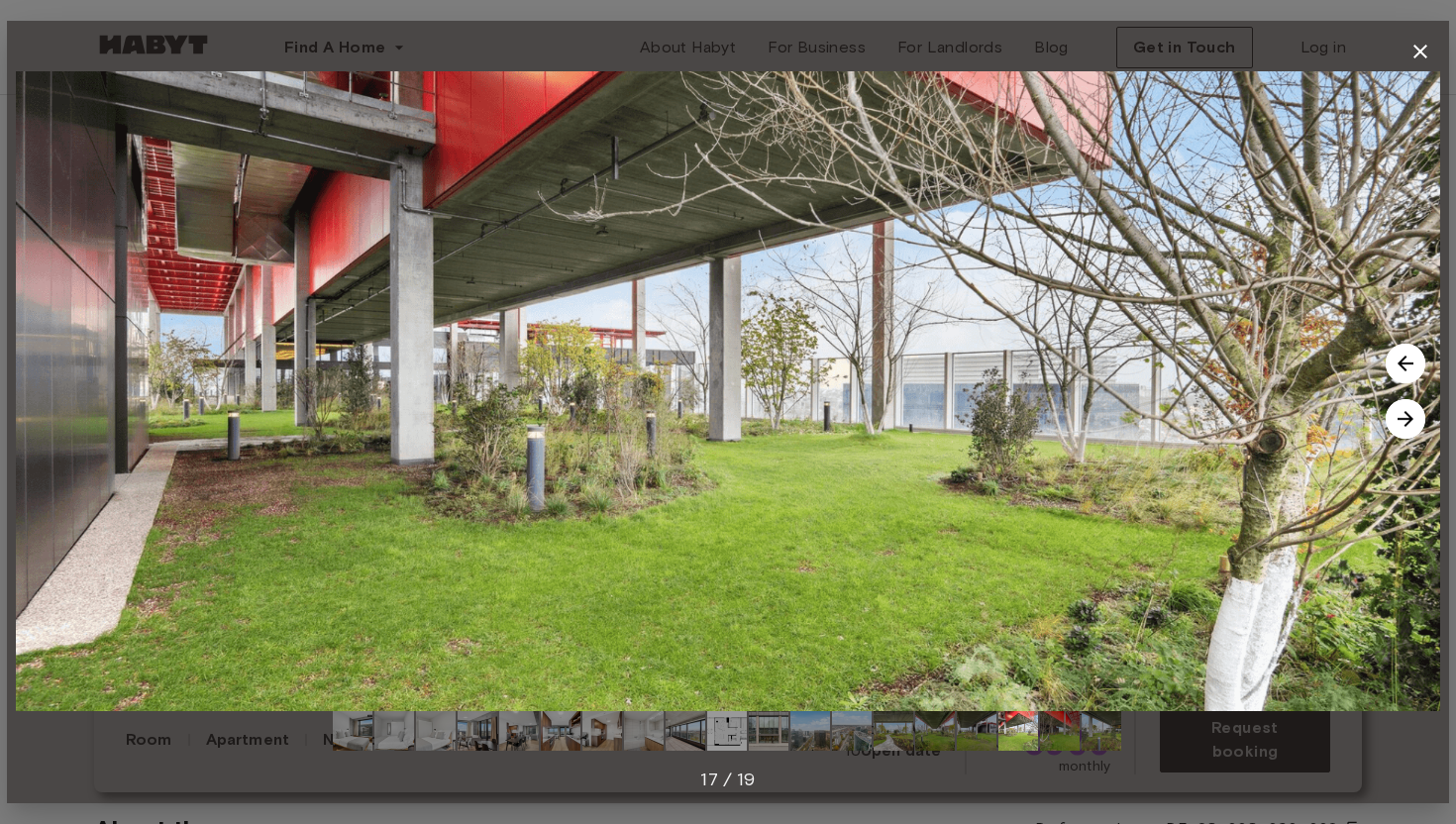 click at bounding box center [1405, 419] 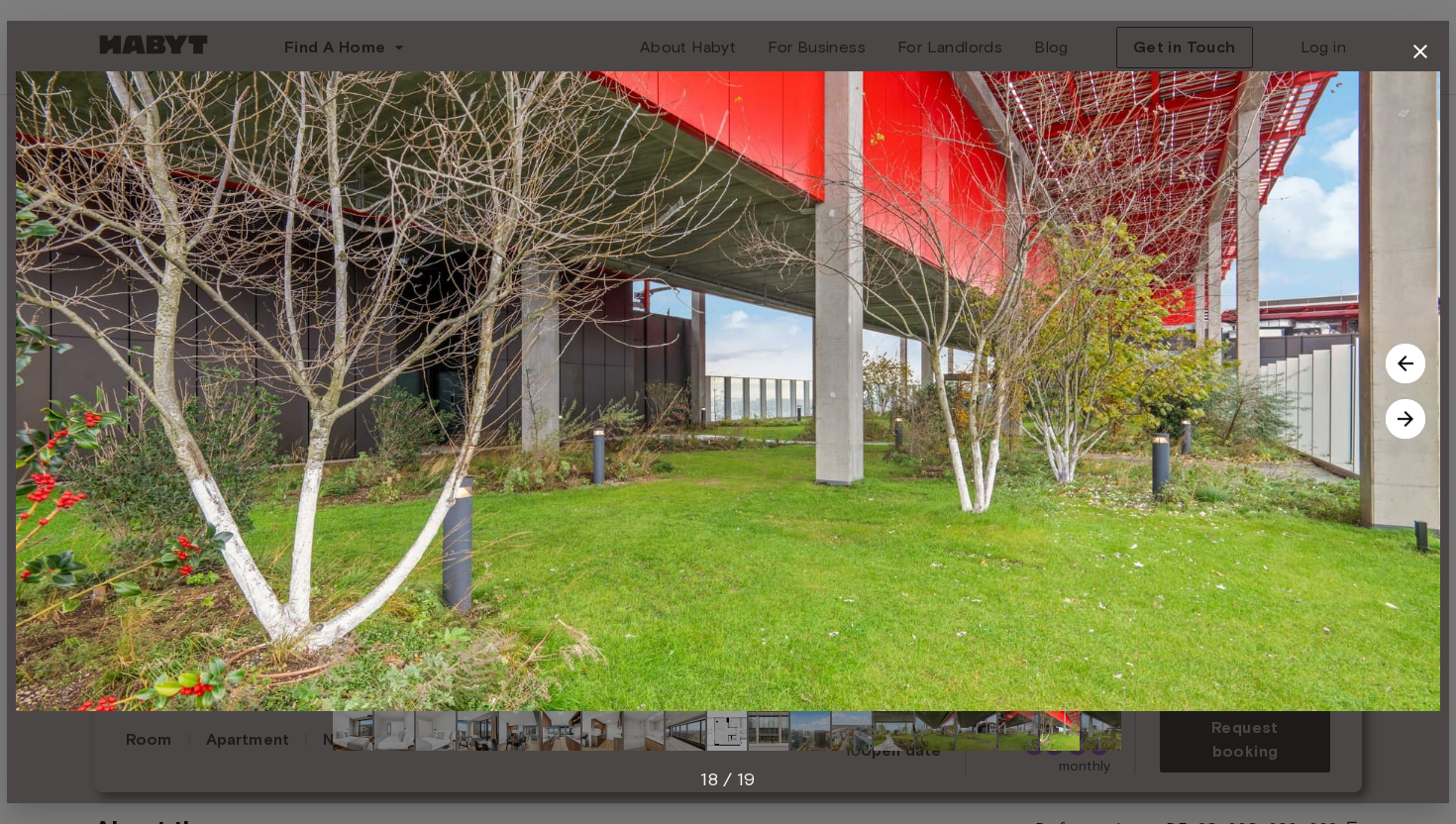 click at bounding box center [1405, 419] 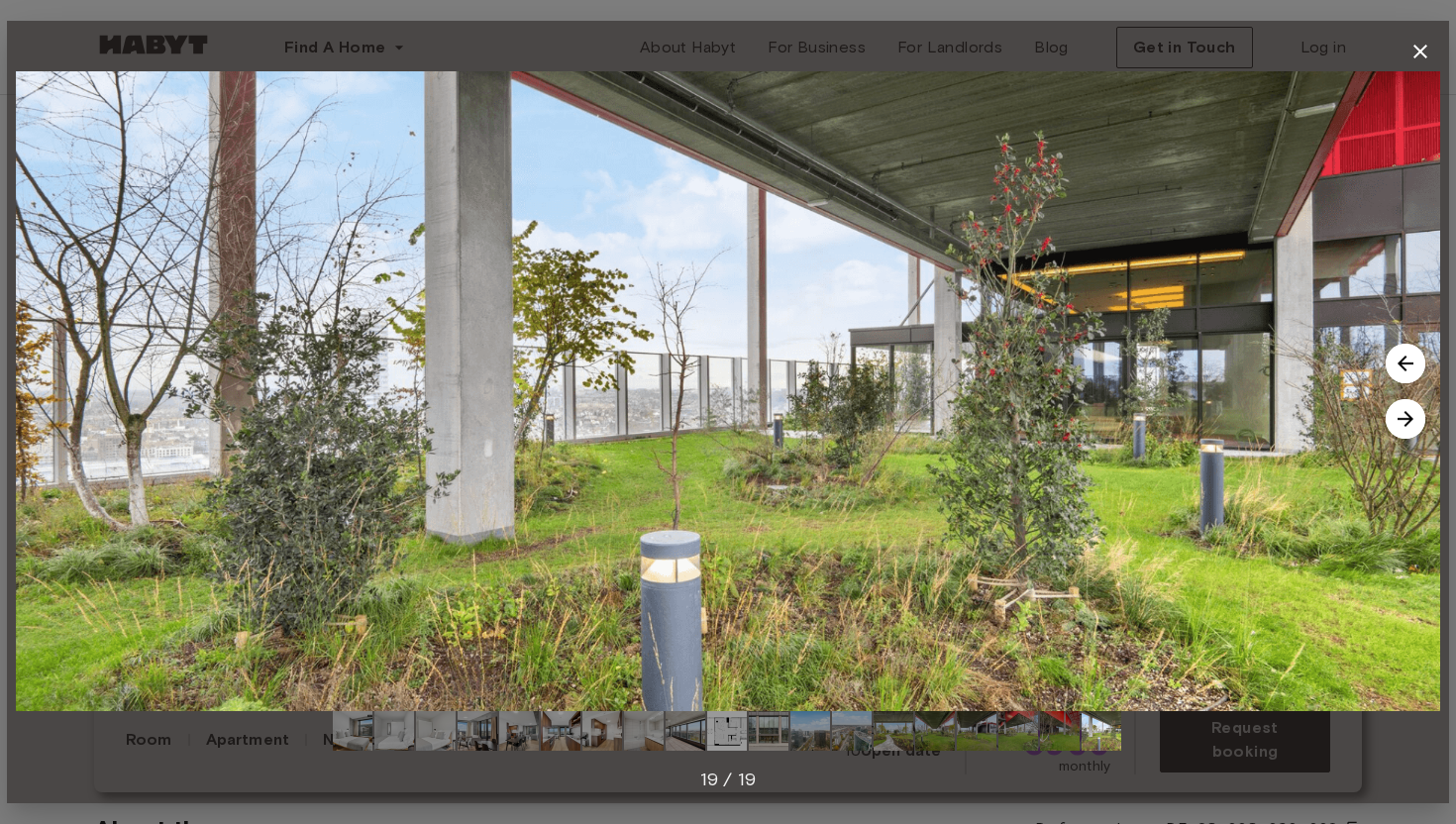click at bounding box center [1405, 419] 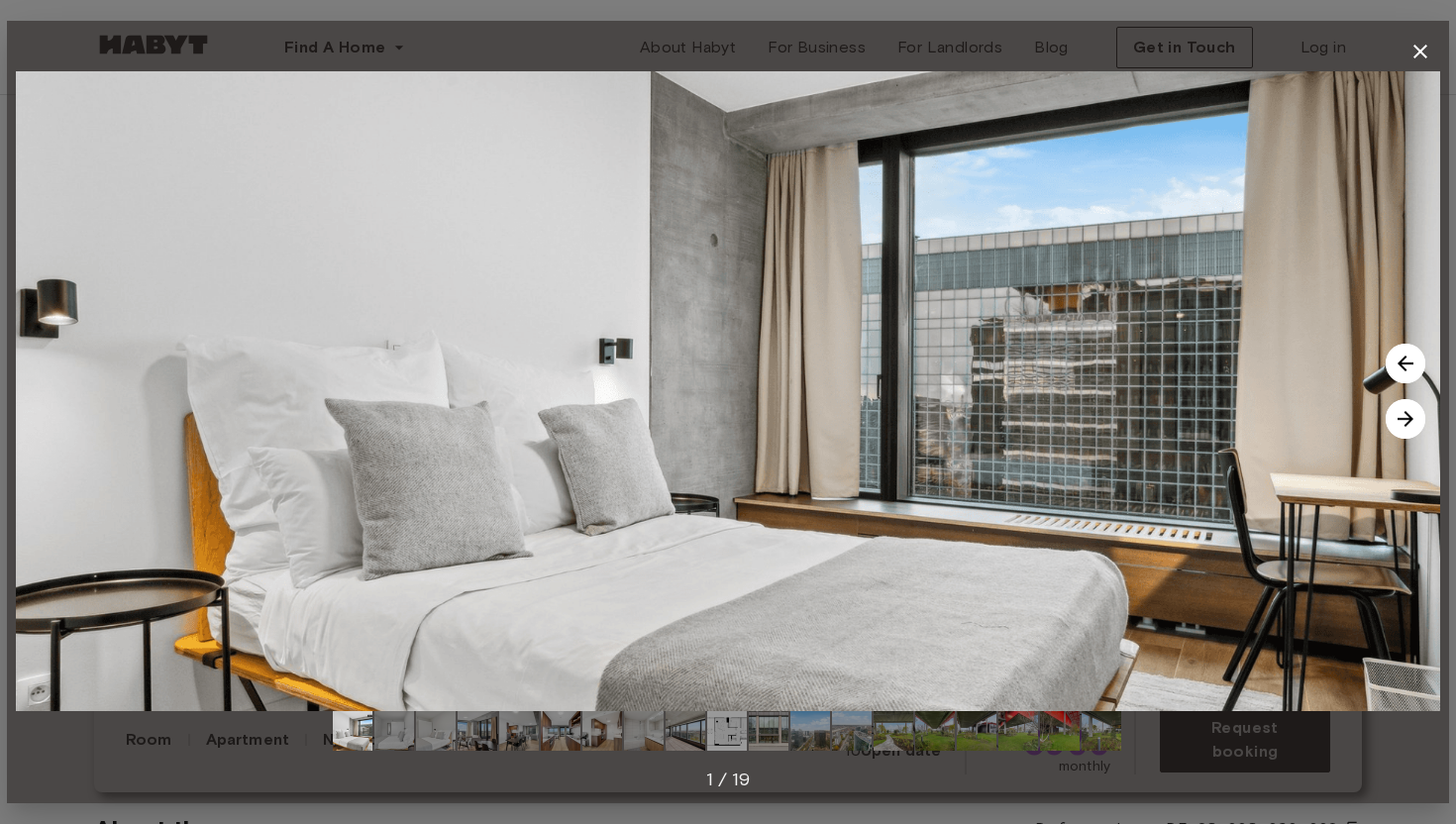 click at bounding box center (1405, 419) 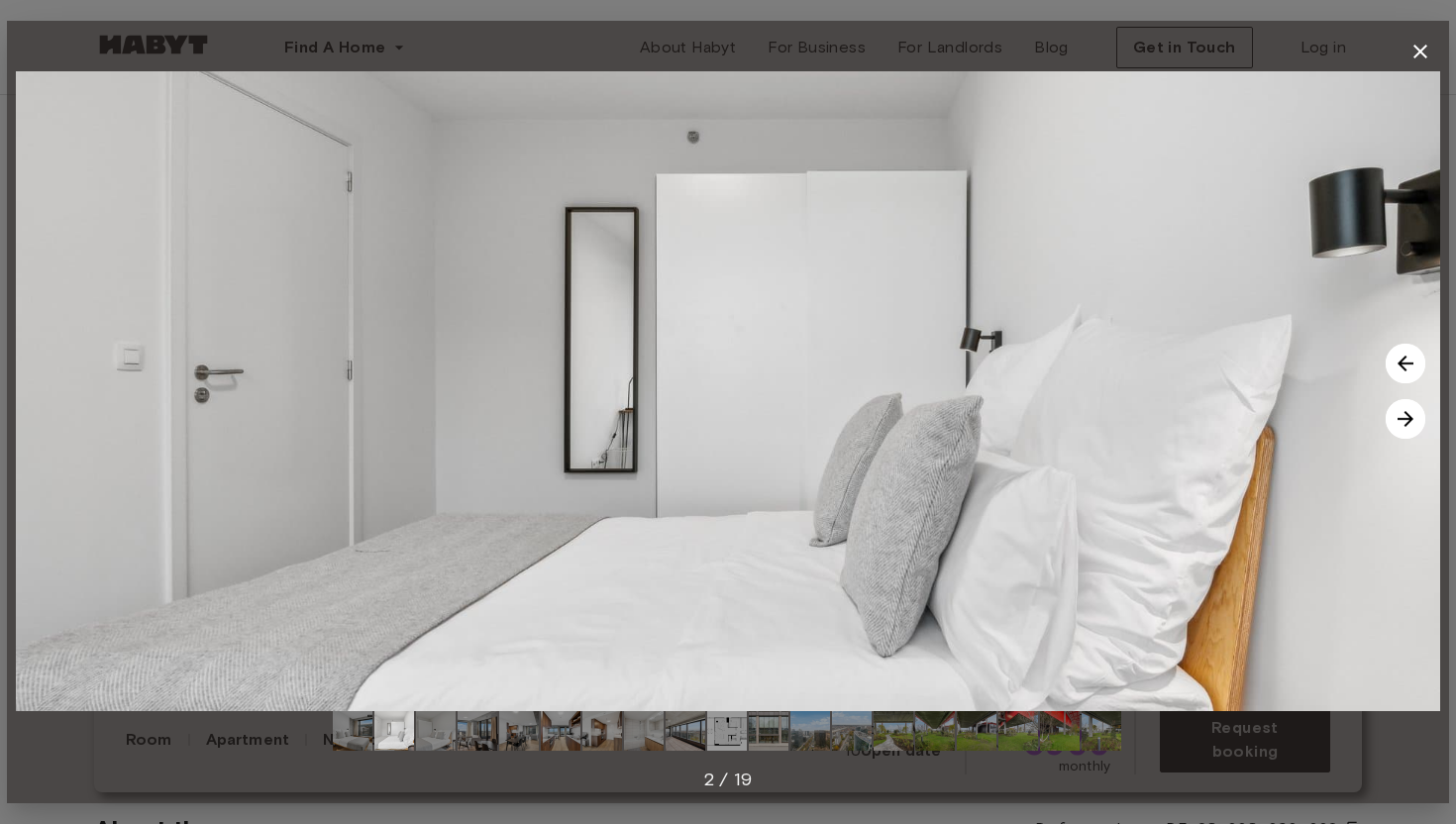 click at bounding box center [1405, 419] 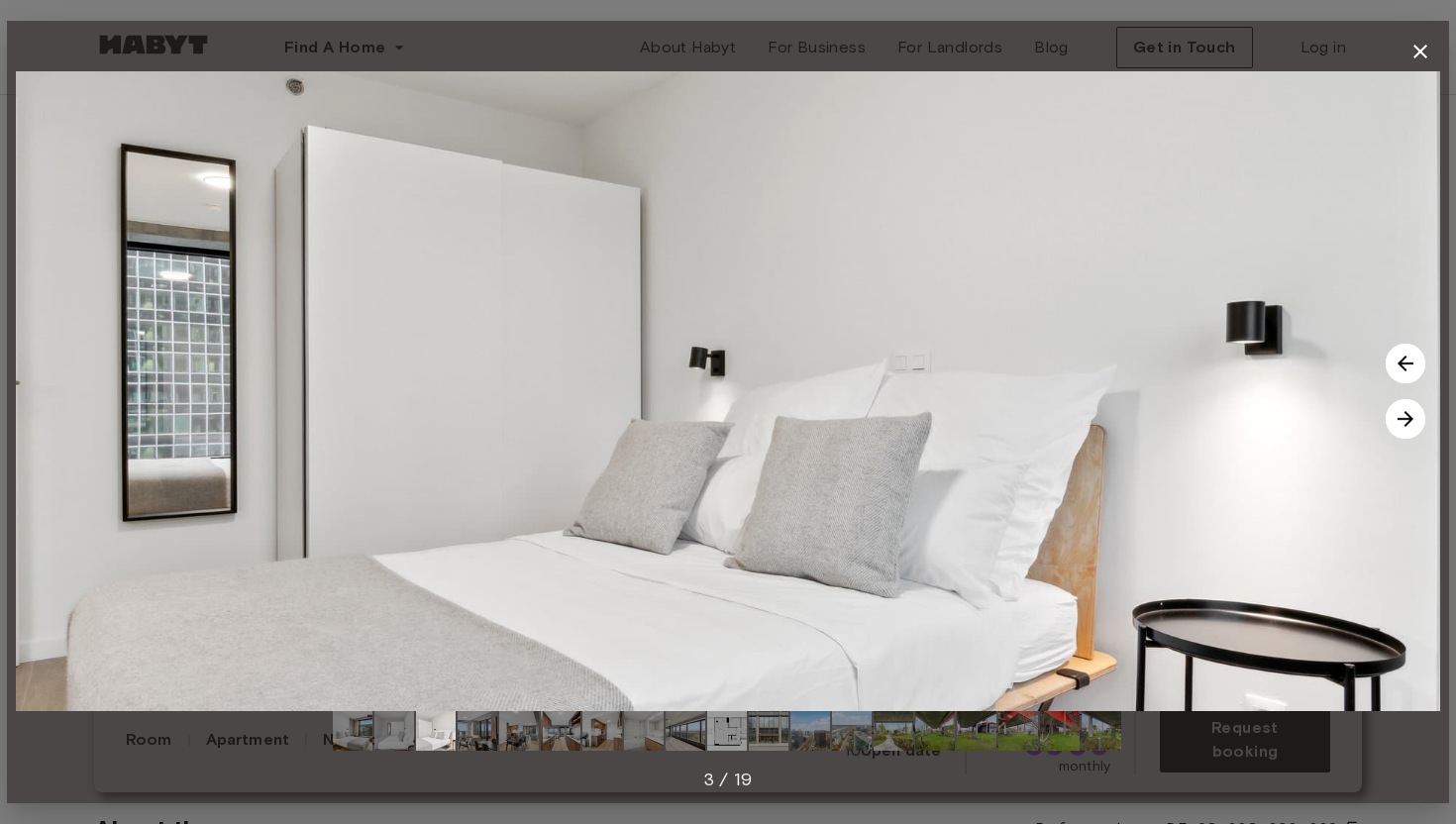 click at bounding box center [1405, 419] 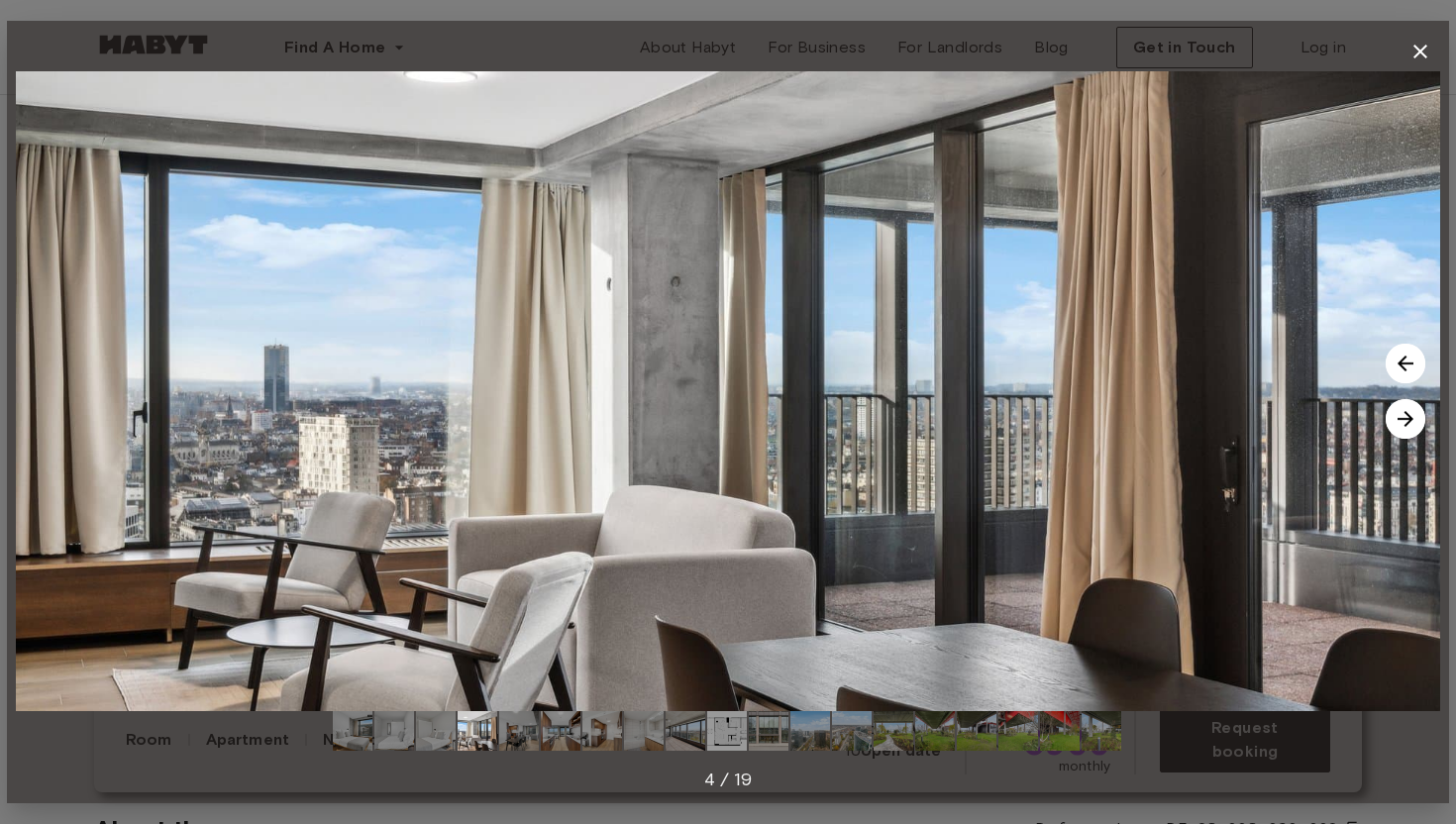 click at bounding box center (1405, 363) 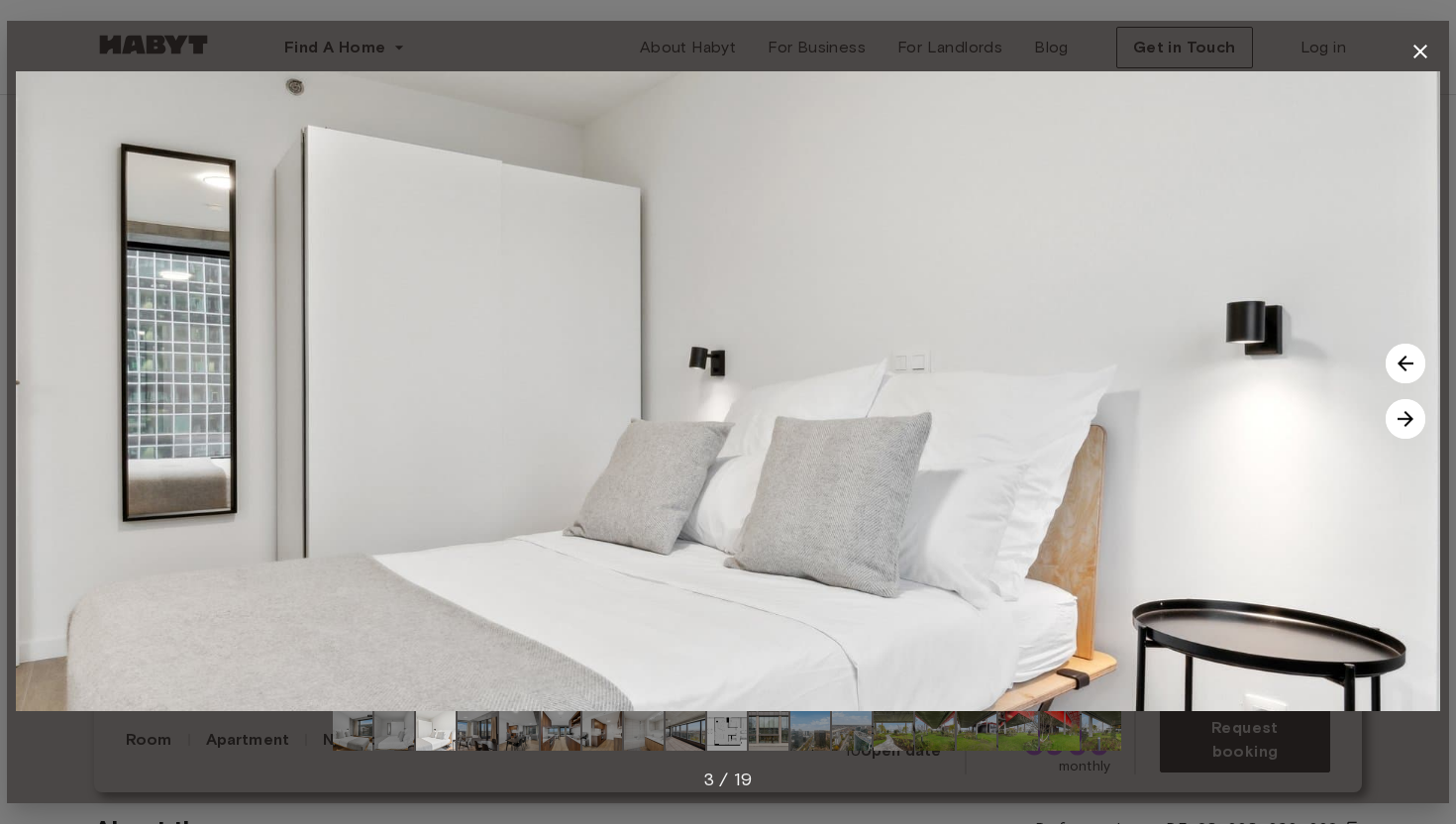 click at bounding box center (1405, 363) 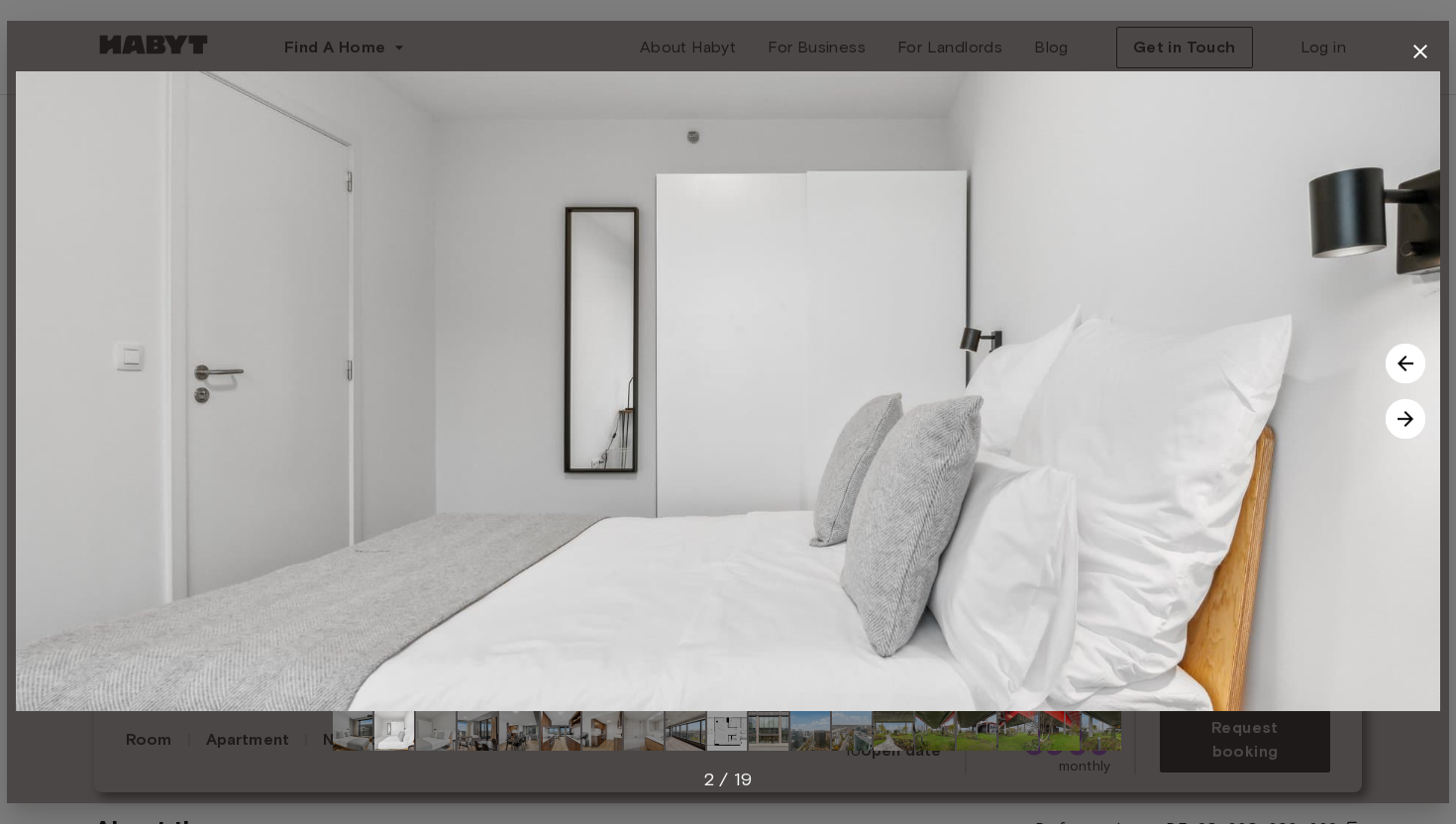 click at bounding box center [1405, 363] 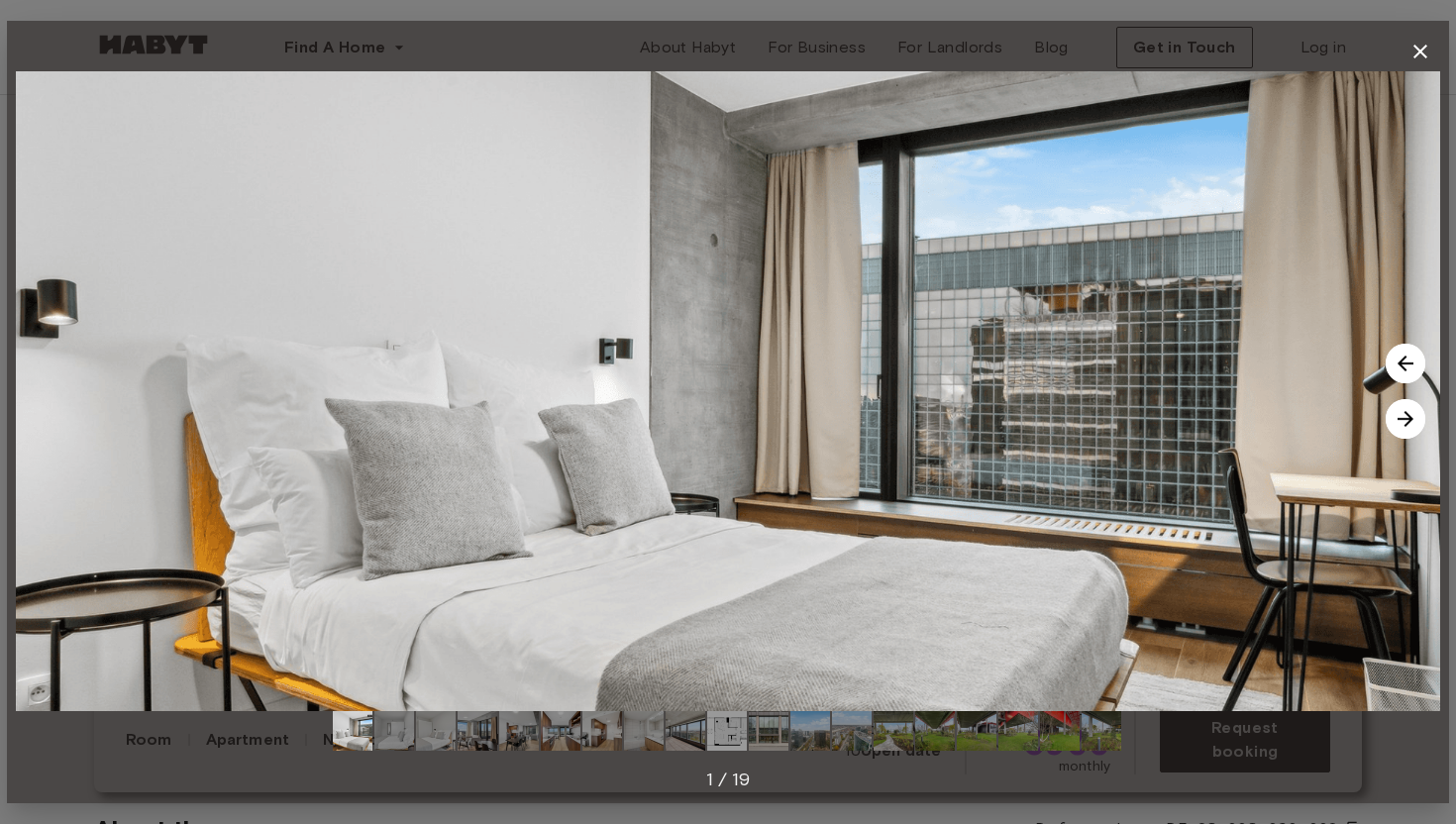click at bounding box center [1405, 363] 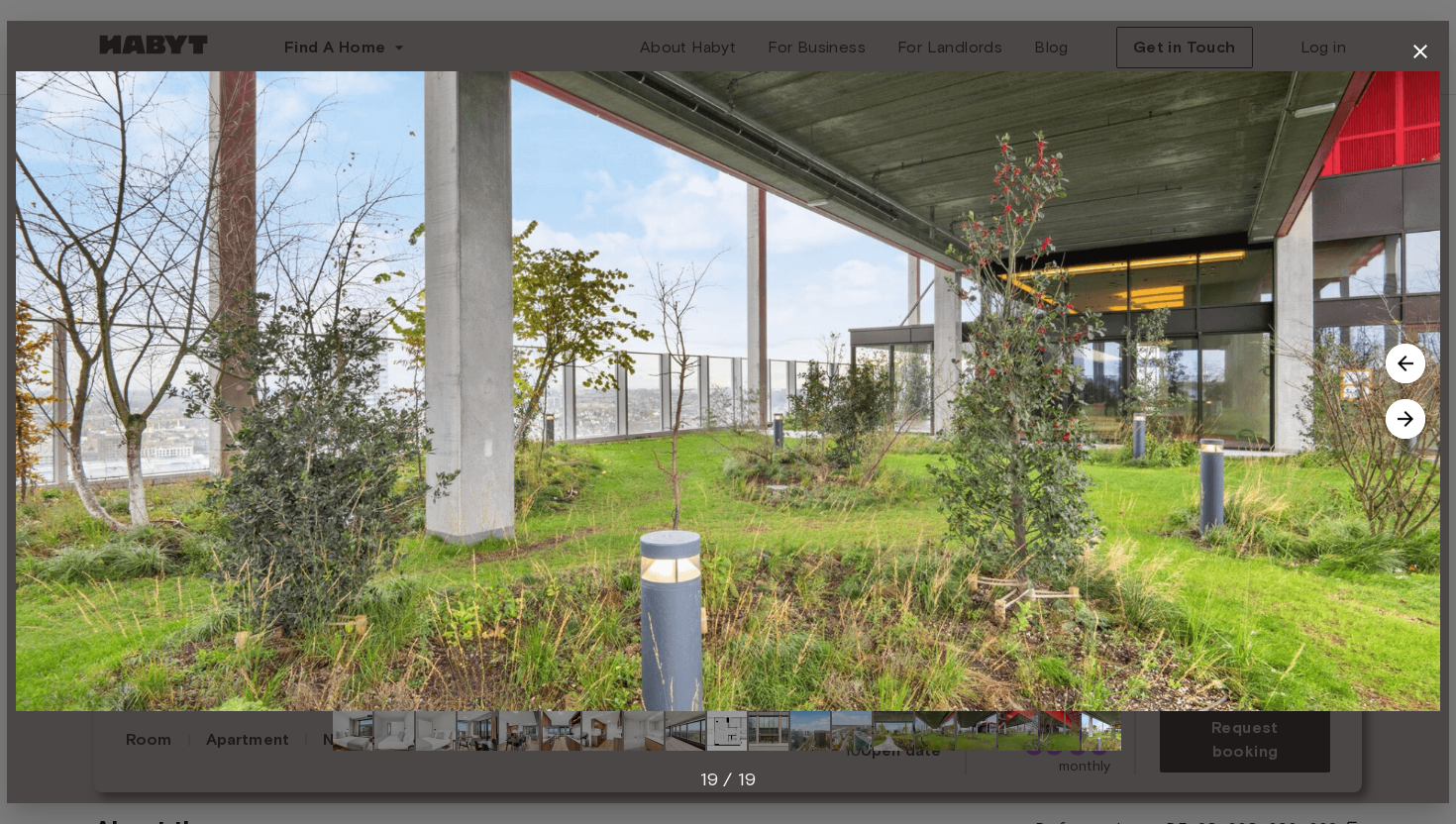click at bounding box center [1405, 419] 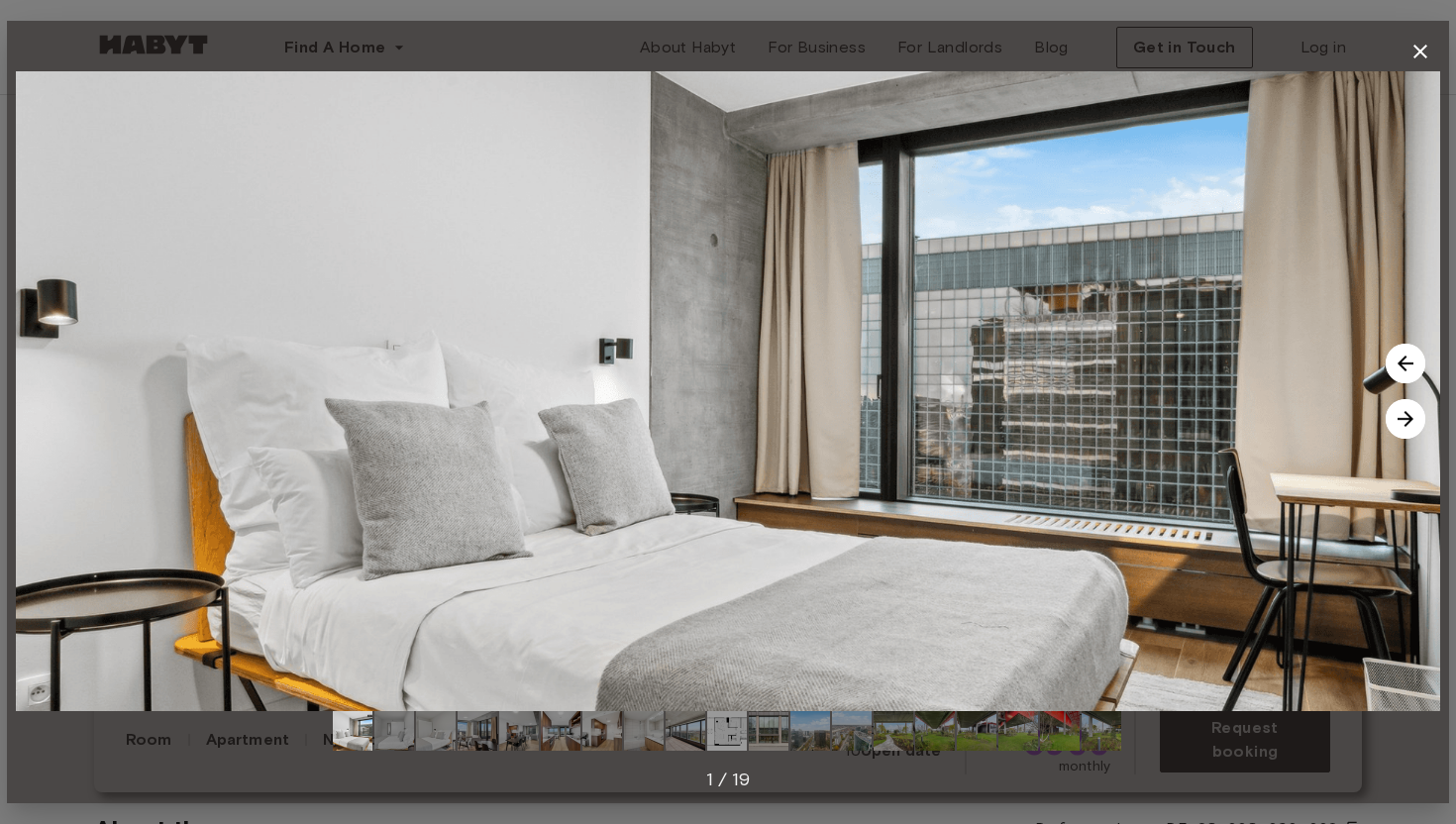 click at bounding box center (1405, 419) 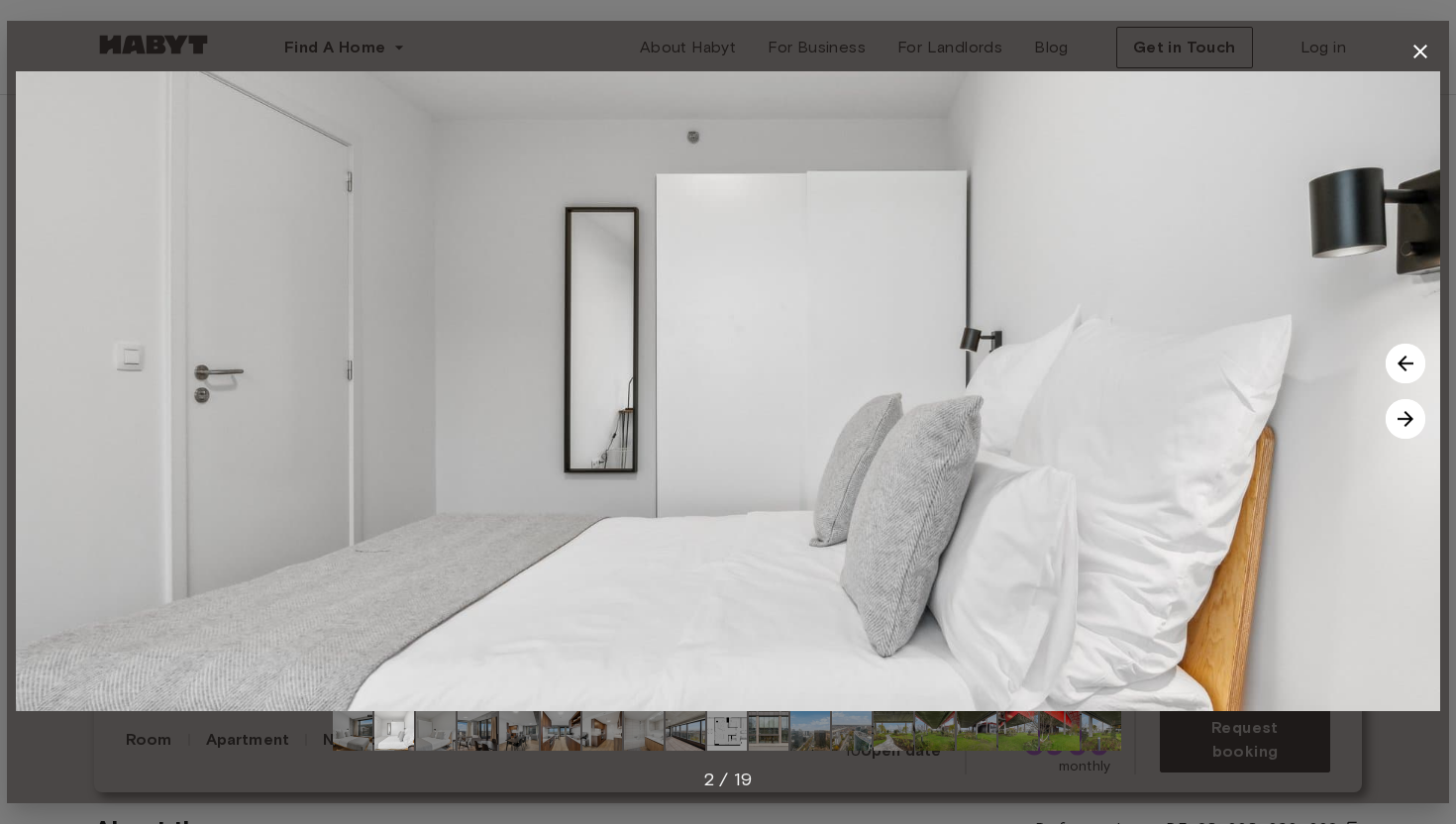 click at bounding box center [1405, 419] 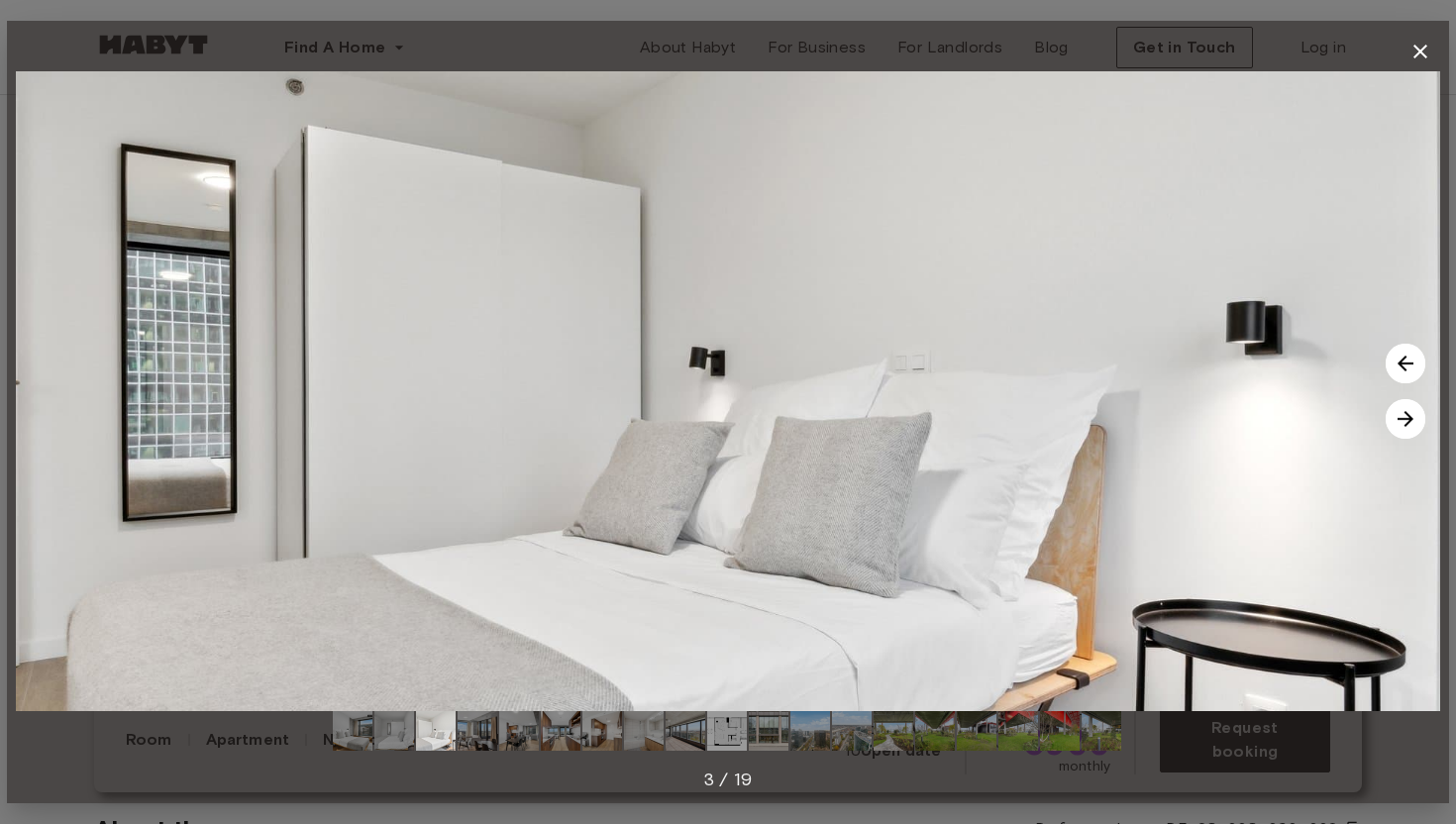 click at bounding box center (1405, 419) 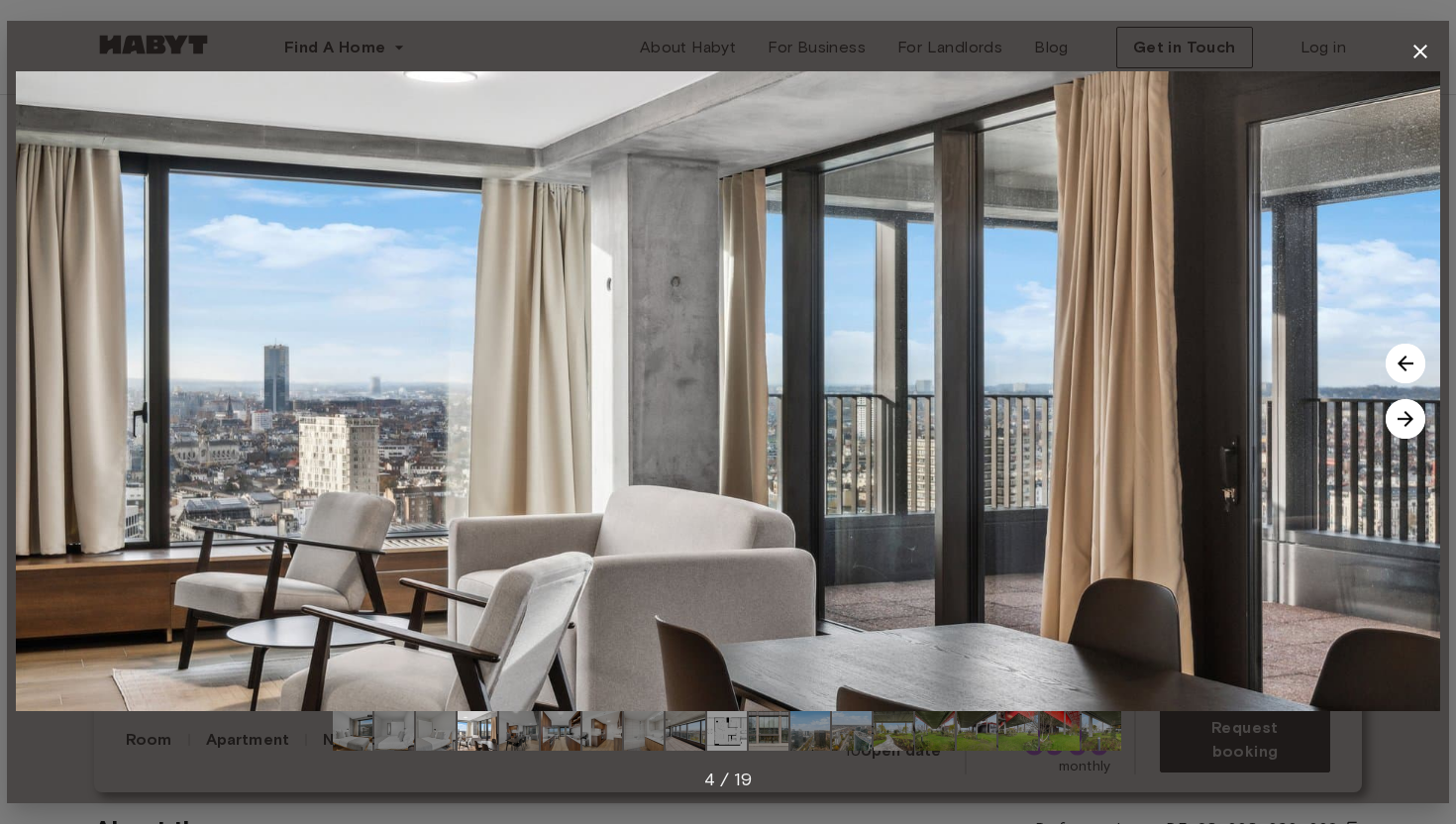click at bounding box center (1405, 419) 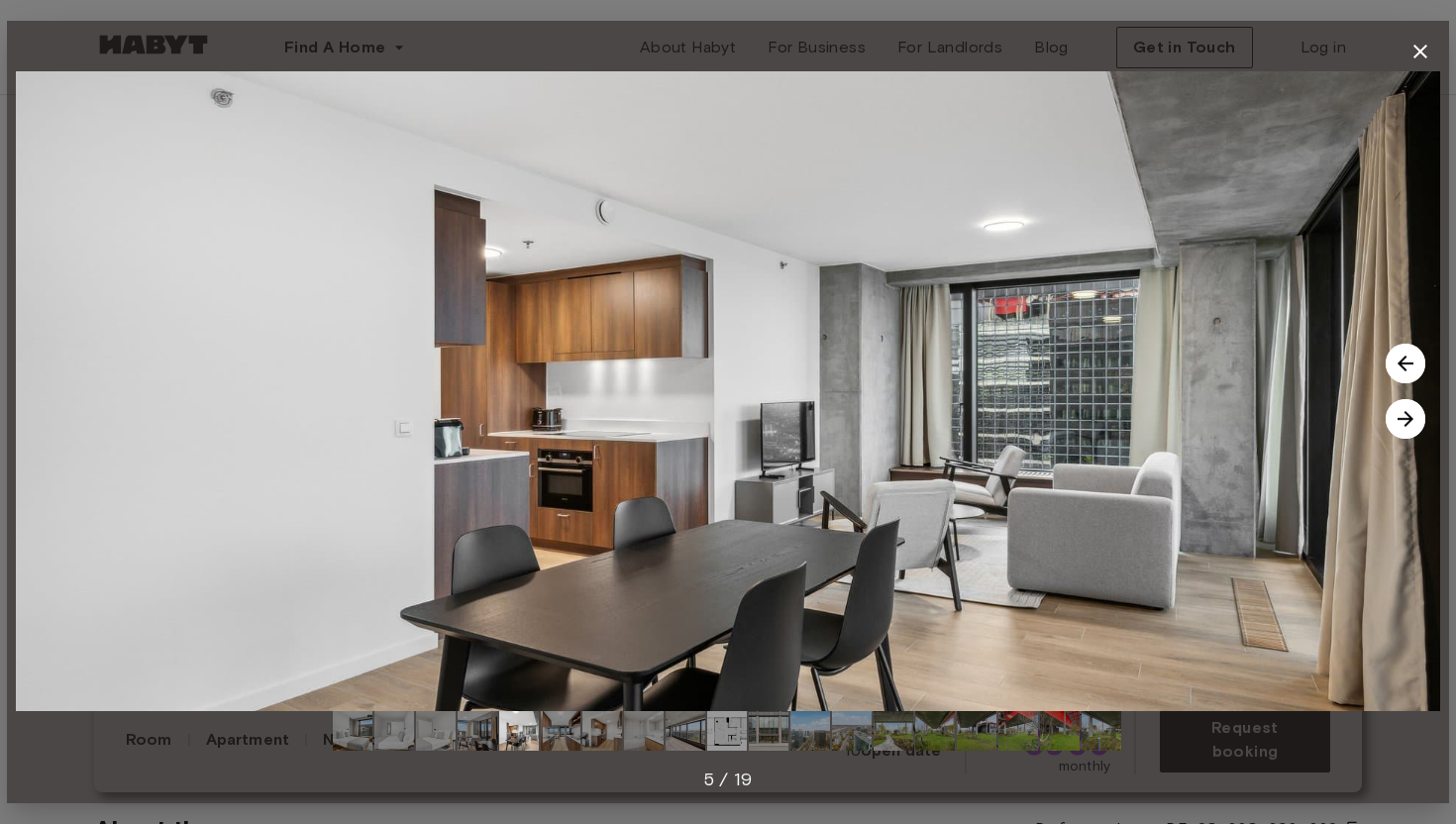 click at bounding box center (1405, 419) 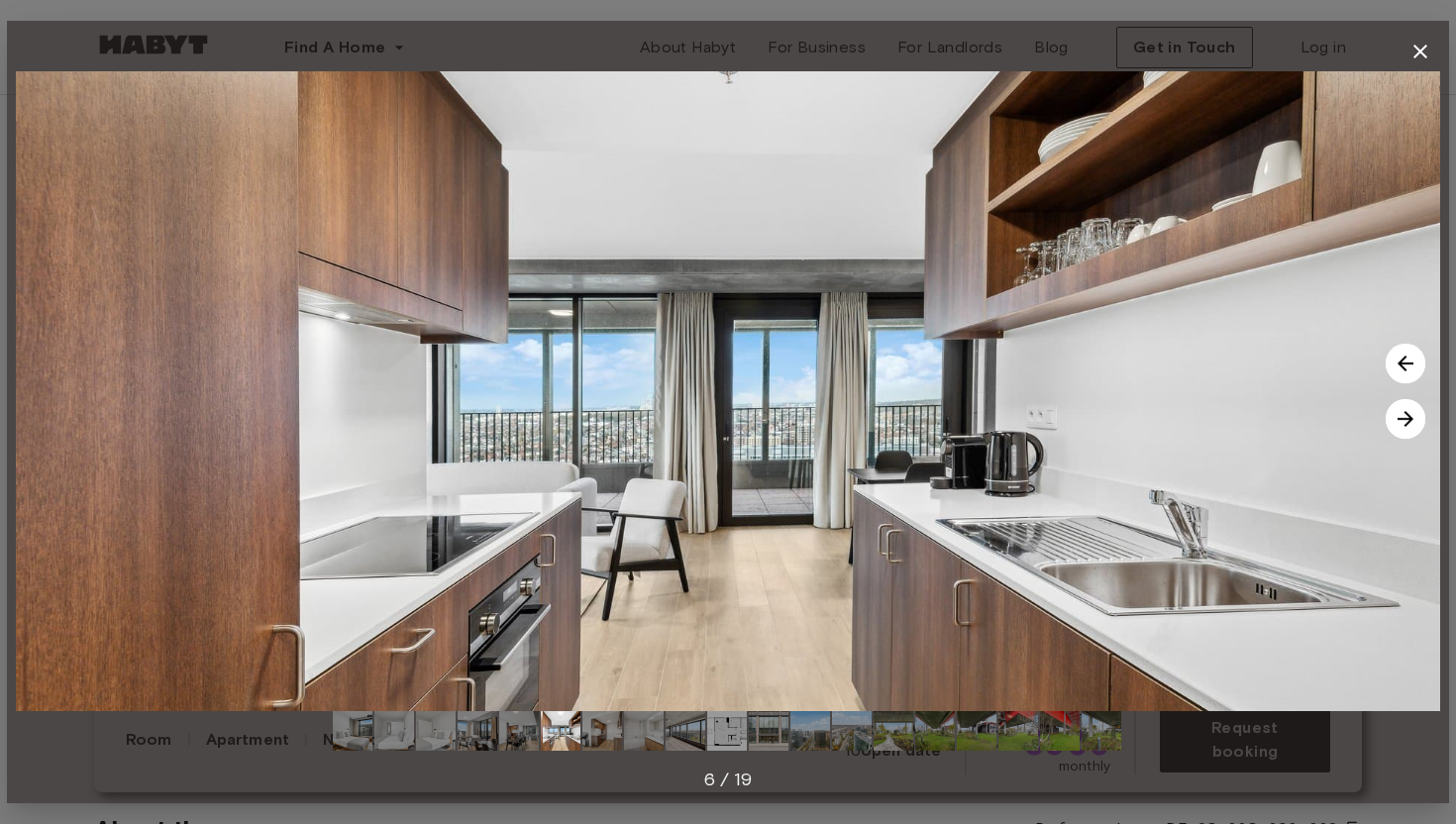 click at bounding box center [1405, 419] 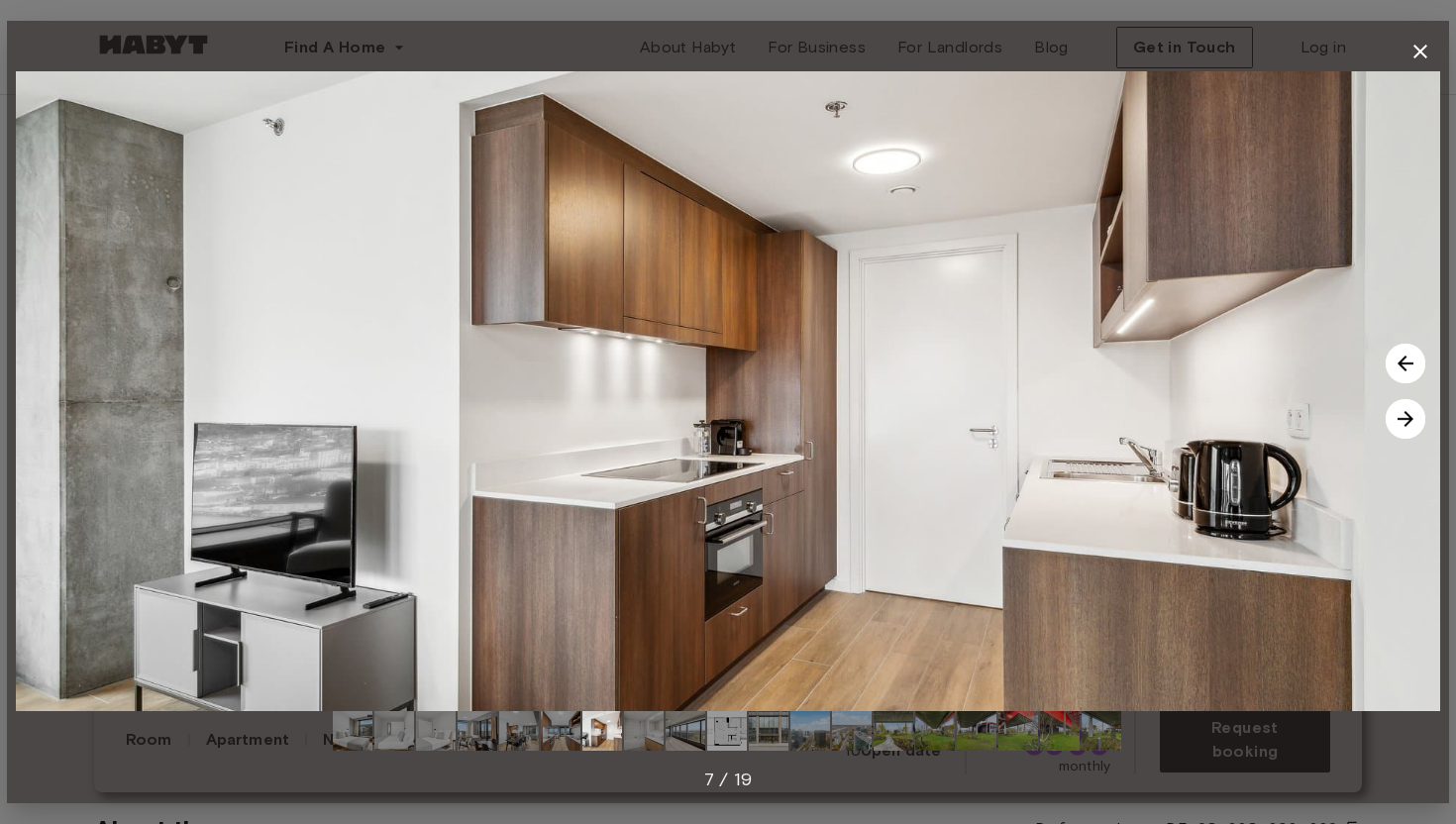 click at bounding box center [1405, 419] 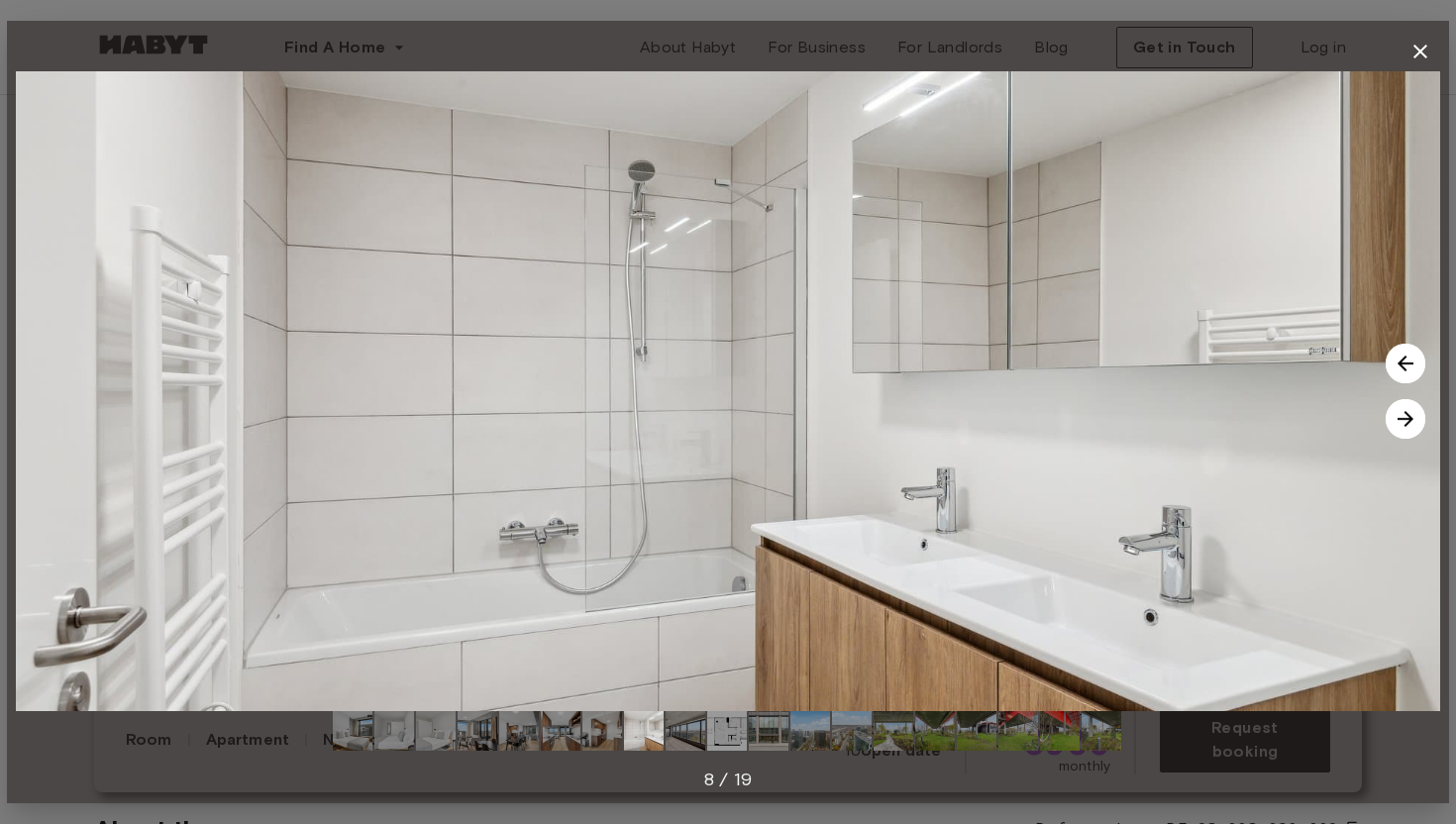 click at bounding box center (1405, 419) 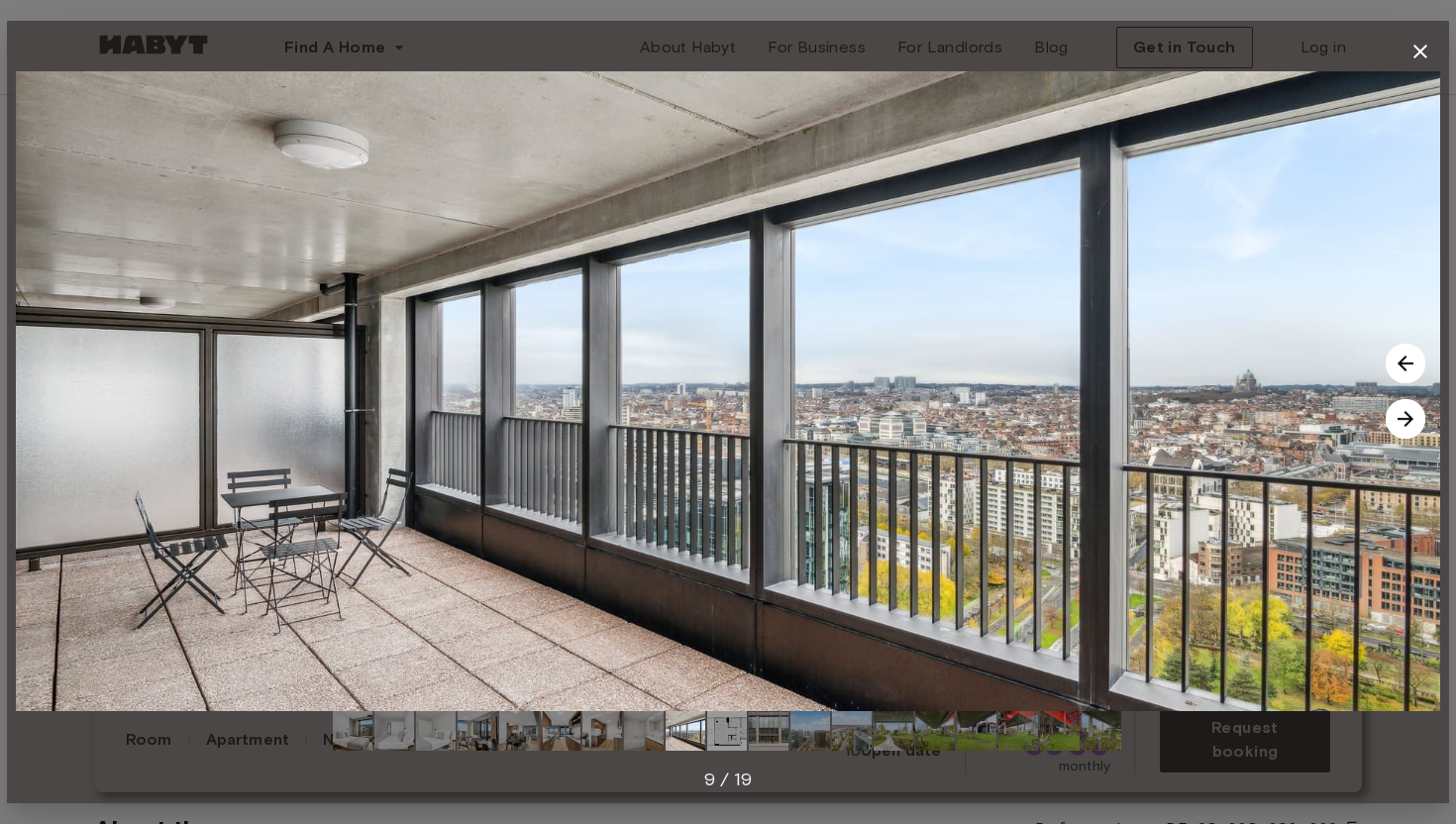 click at bounding box center (1405, 419) 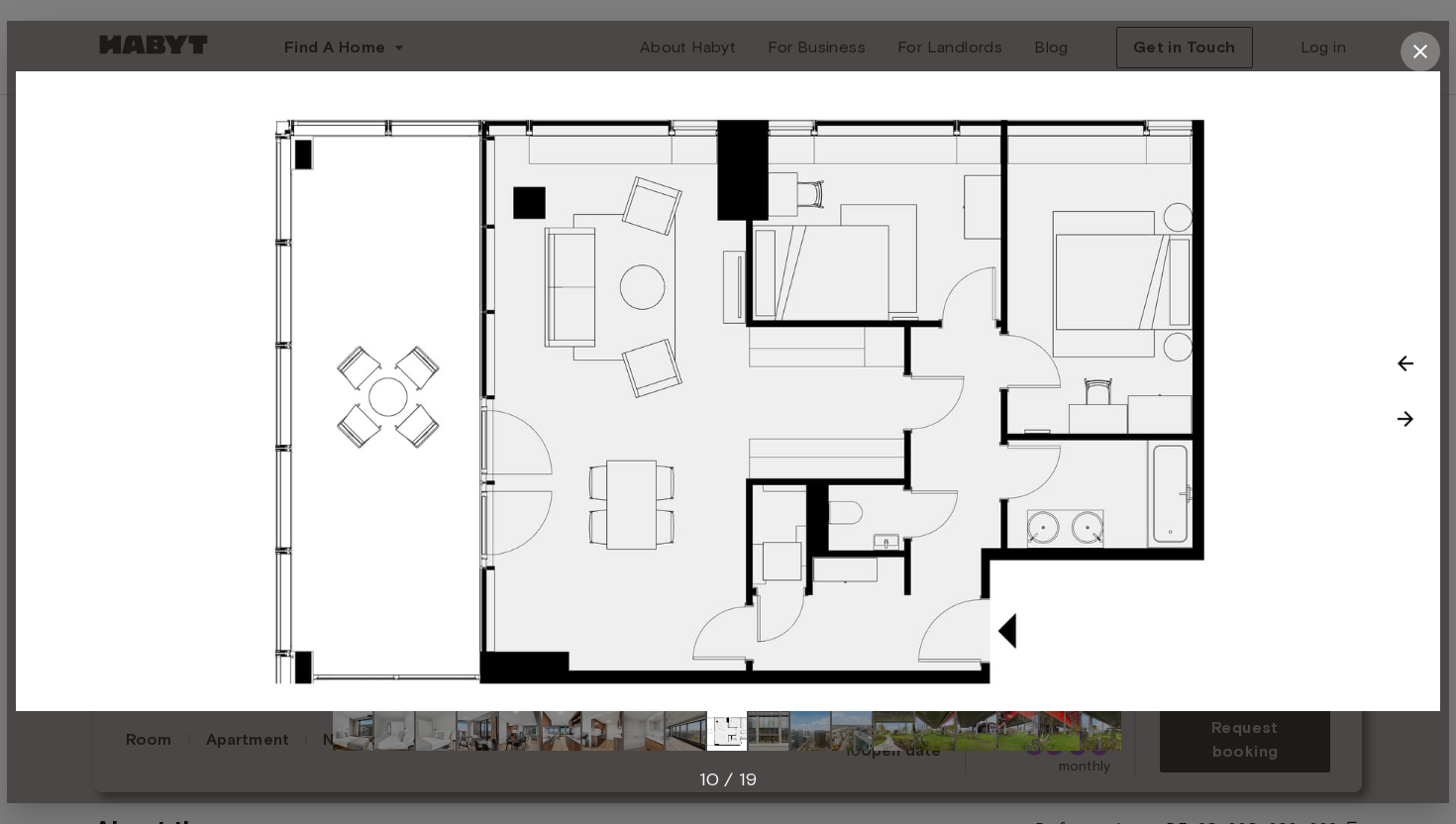 click 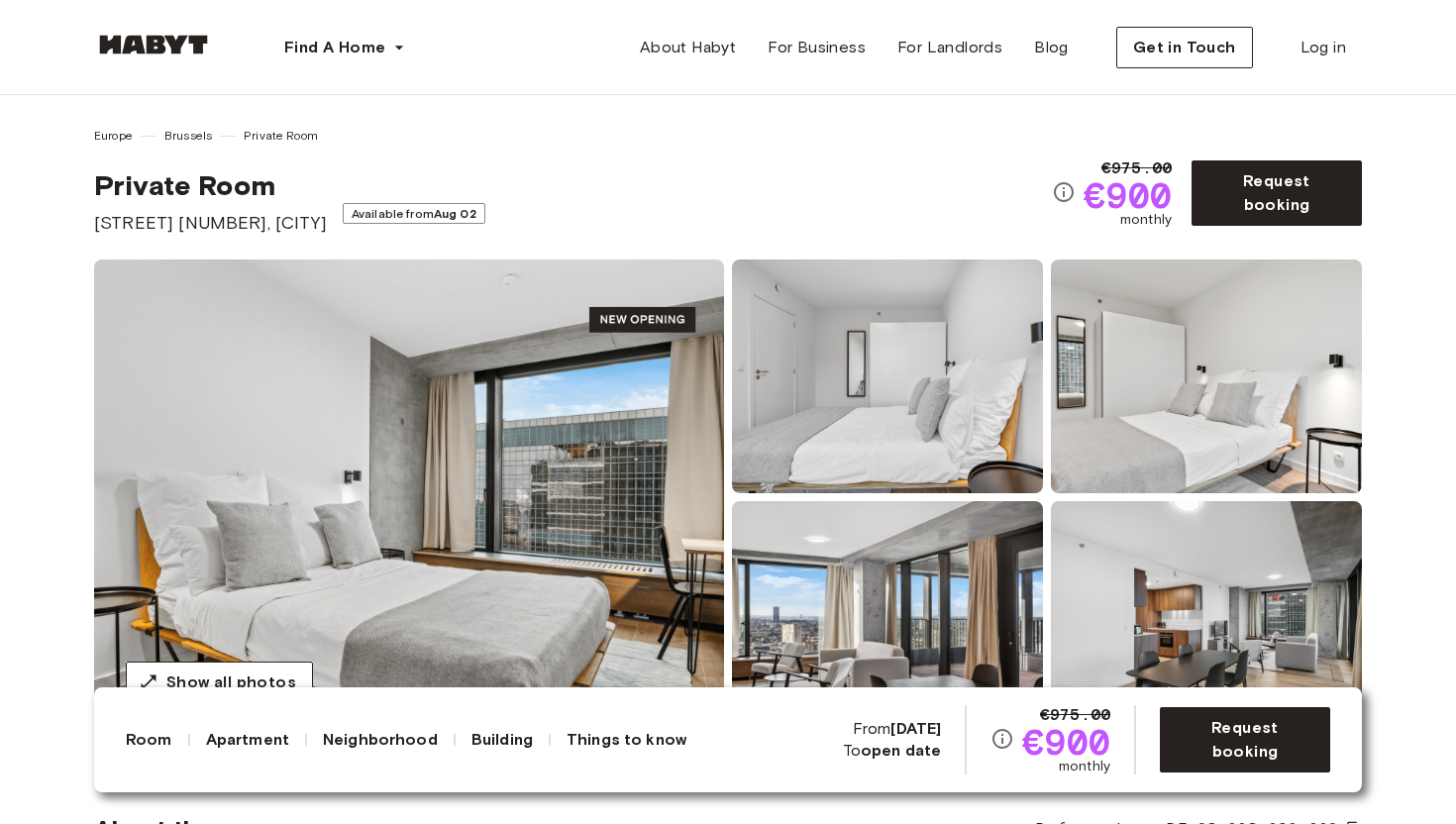 click at bounding box center [409, 497] 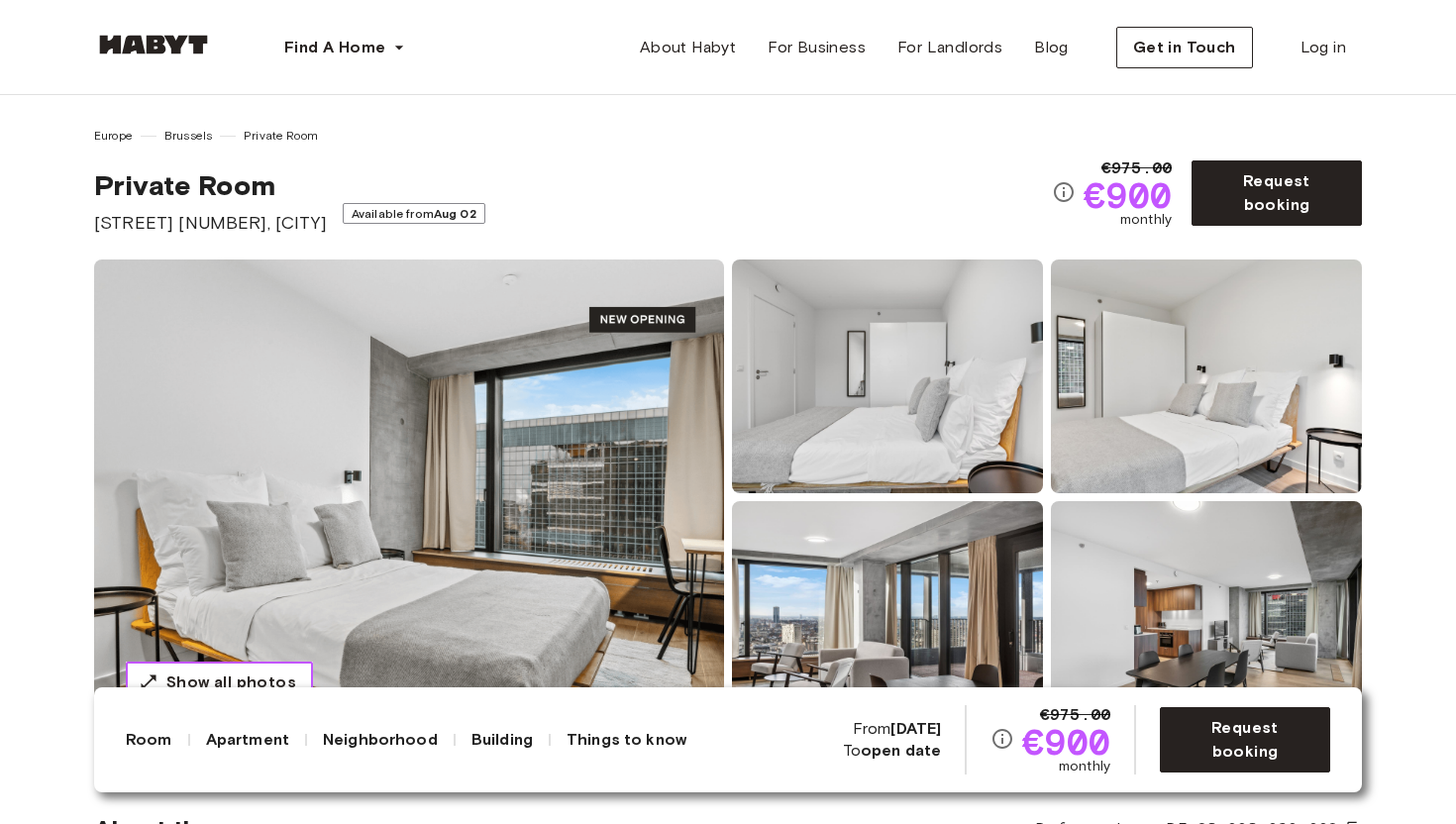 click on "Show all photos" at bounding box center (231, 682) 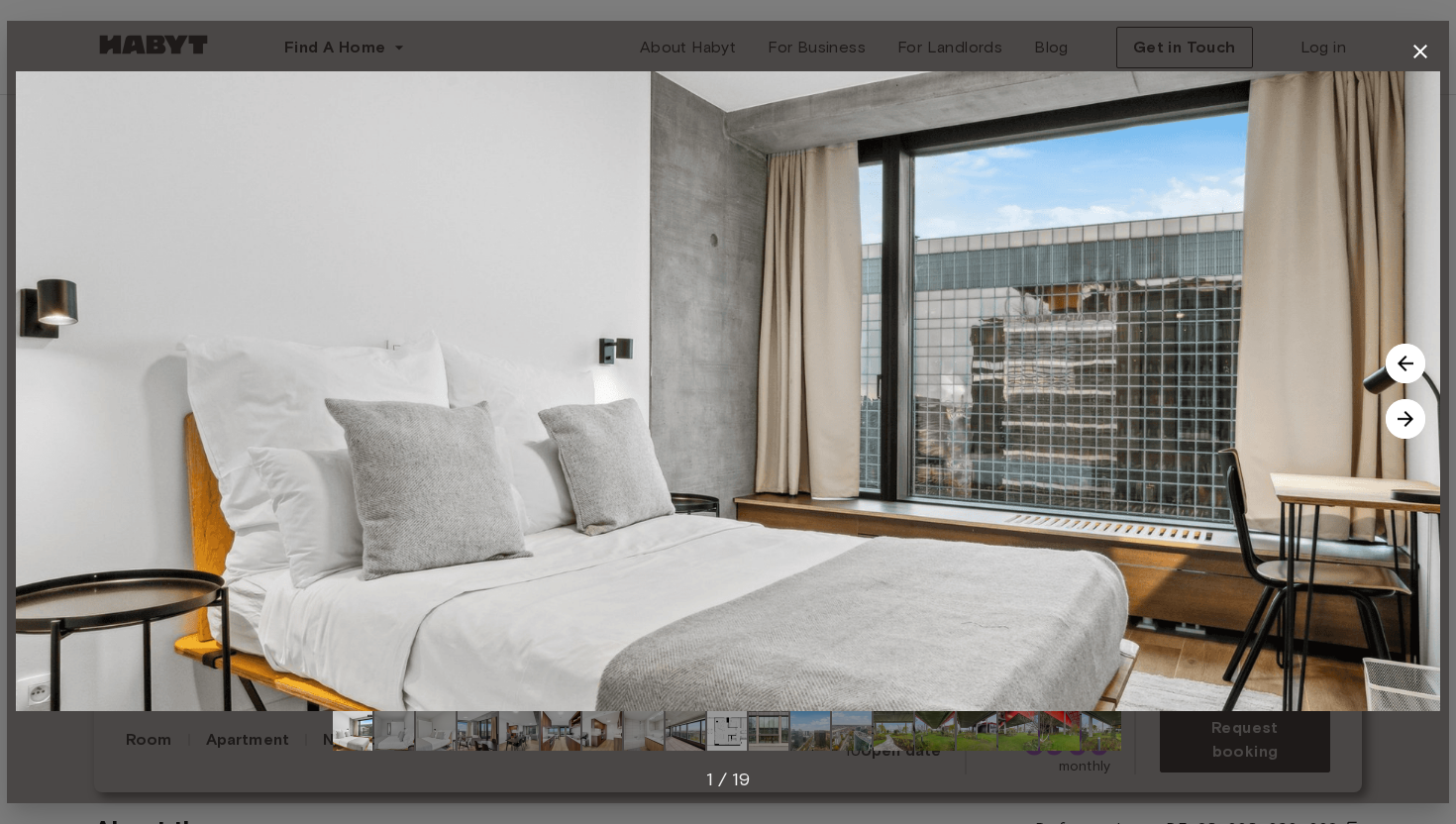 click at bounding box center (1405, 419) 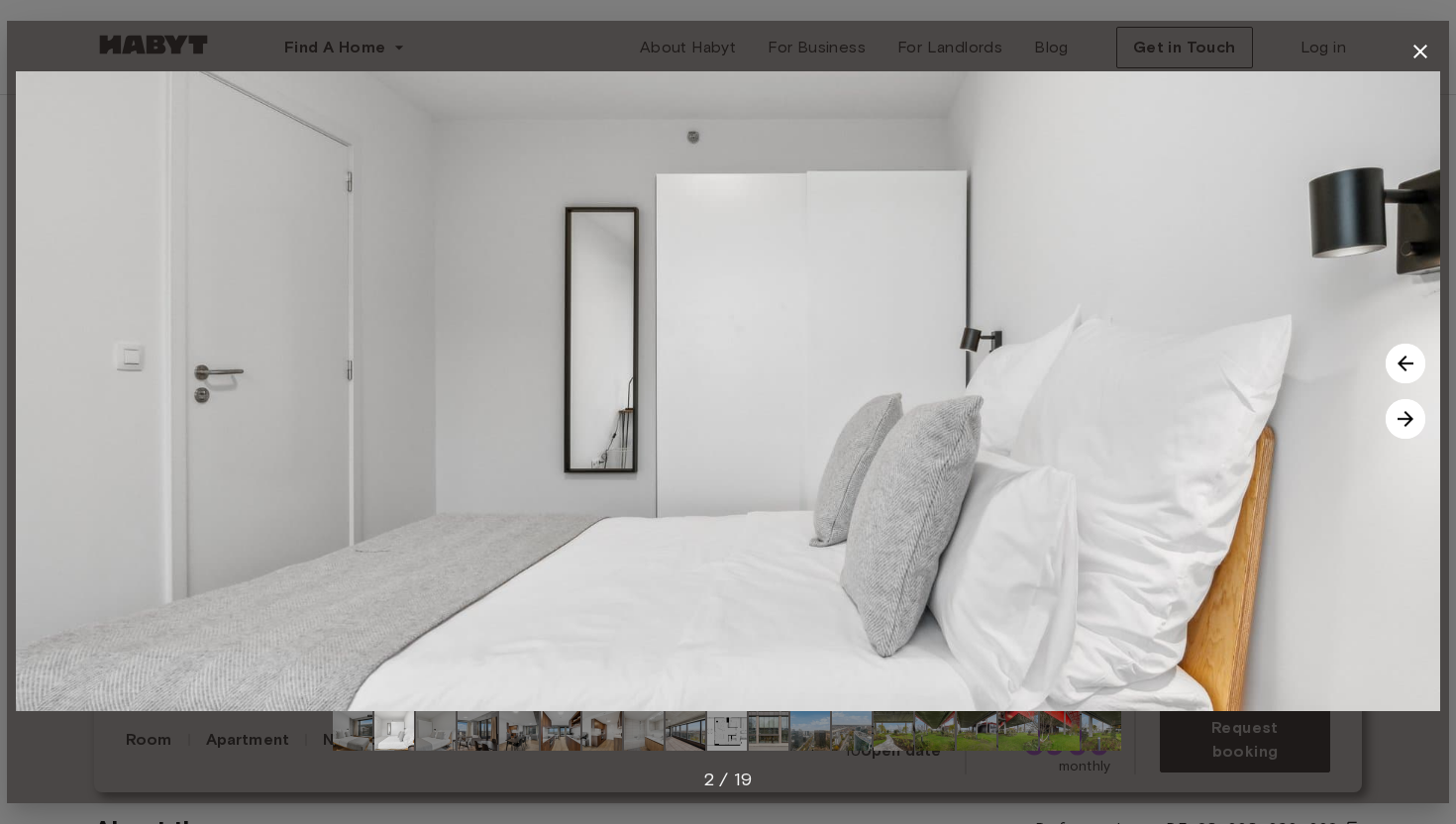 click at bounding box center [1405, 419] 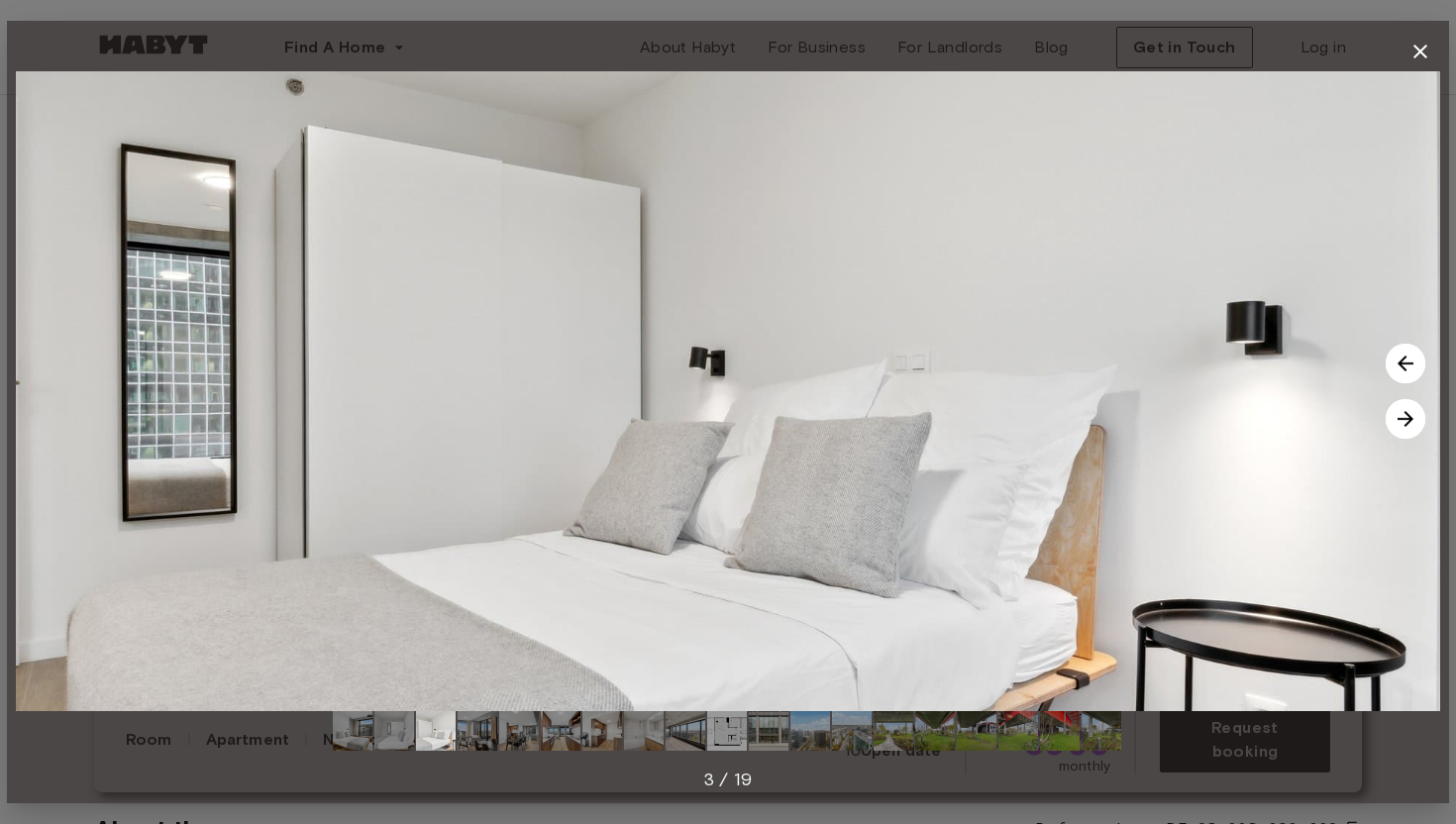 click at bounding box center [1405, 419] 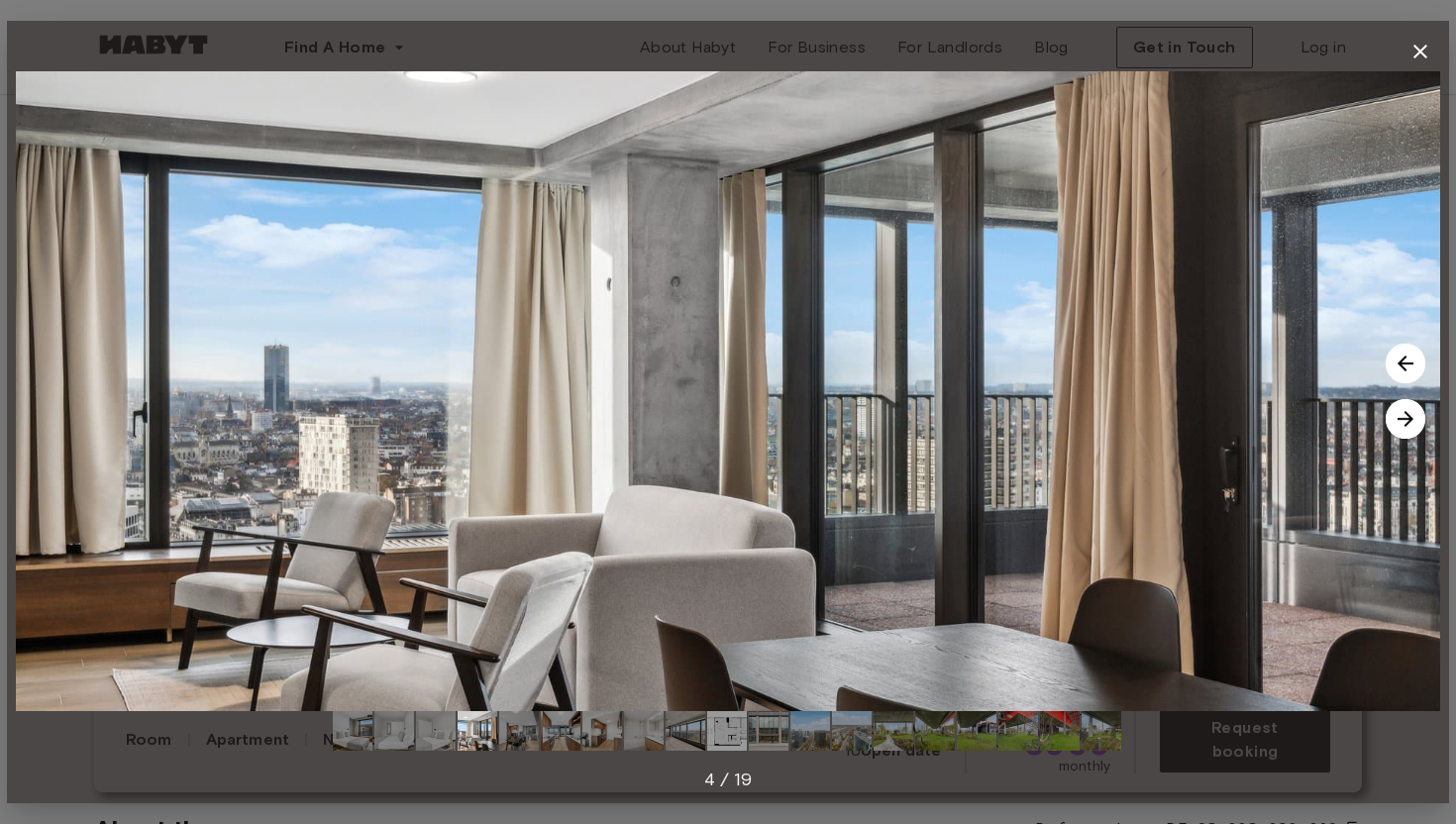 click at bounding box center [1405, 419] 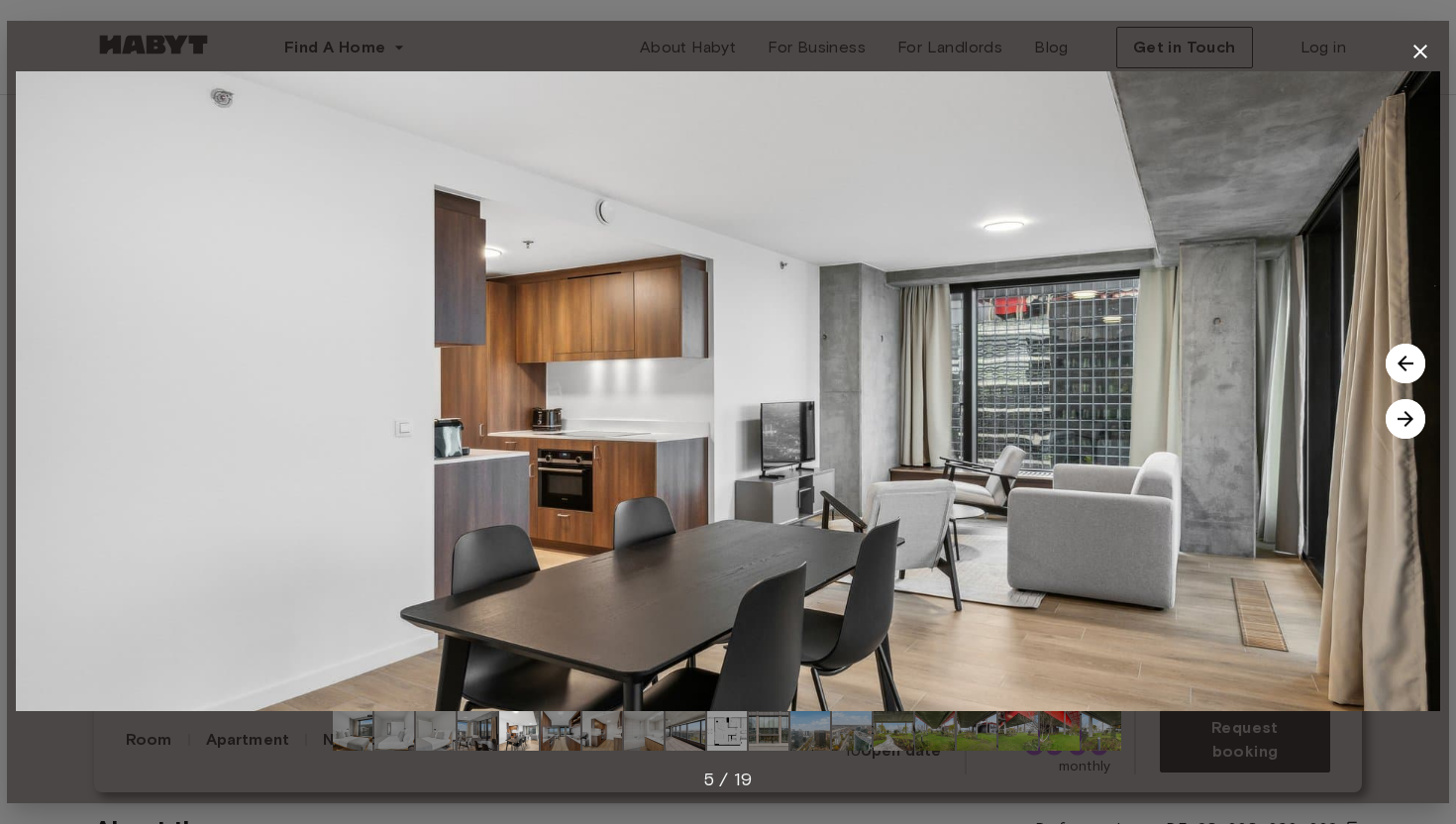 click at bounding box center (1405, 419) 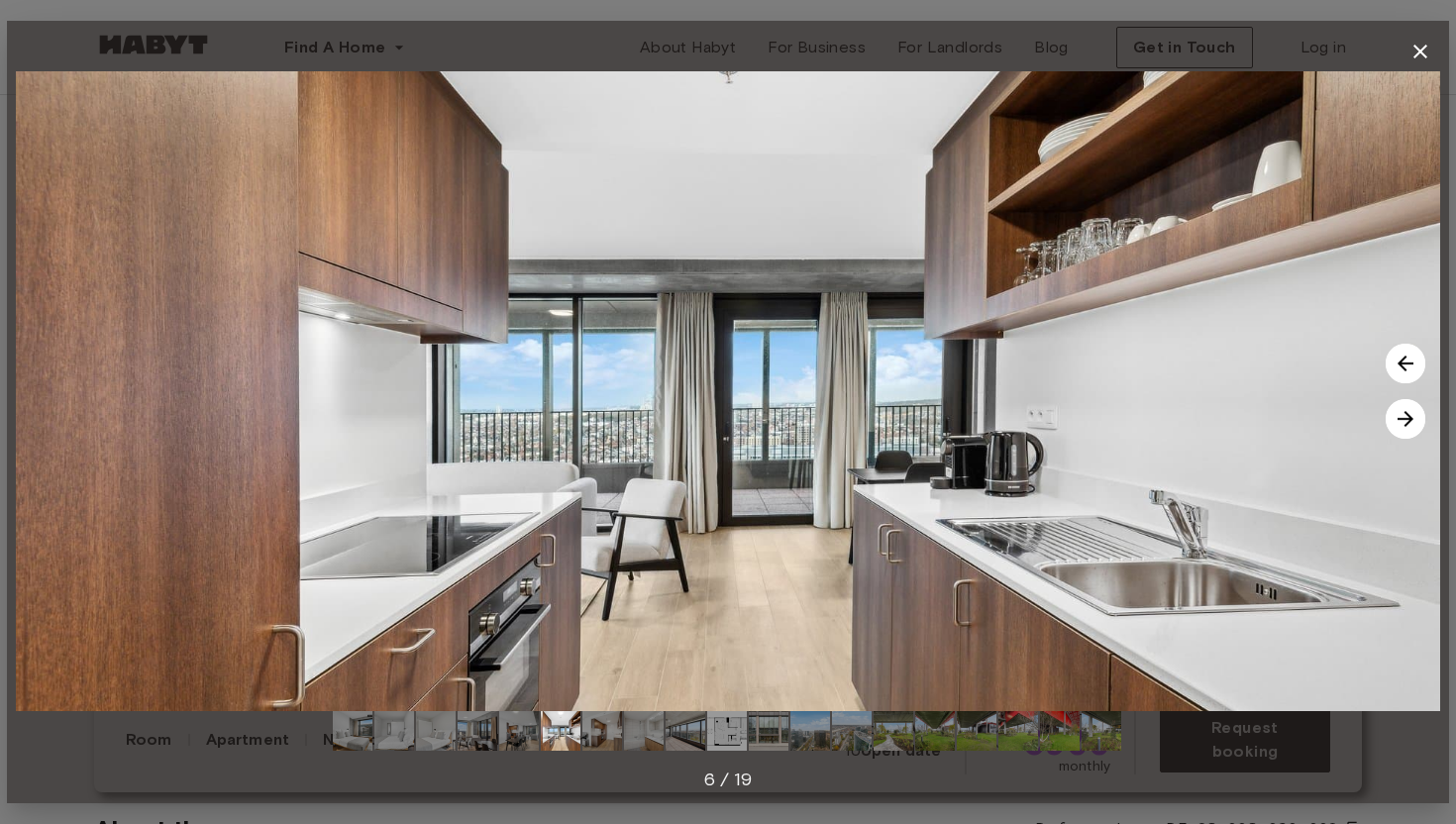 click at bounding box center [1405, 419] 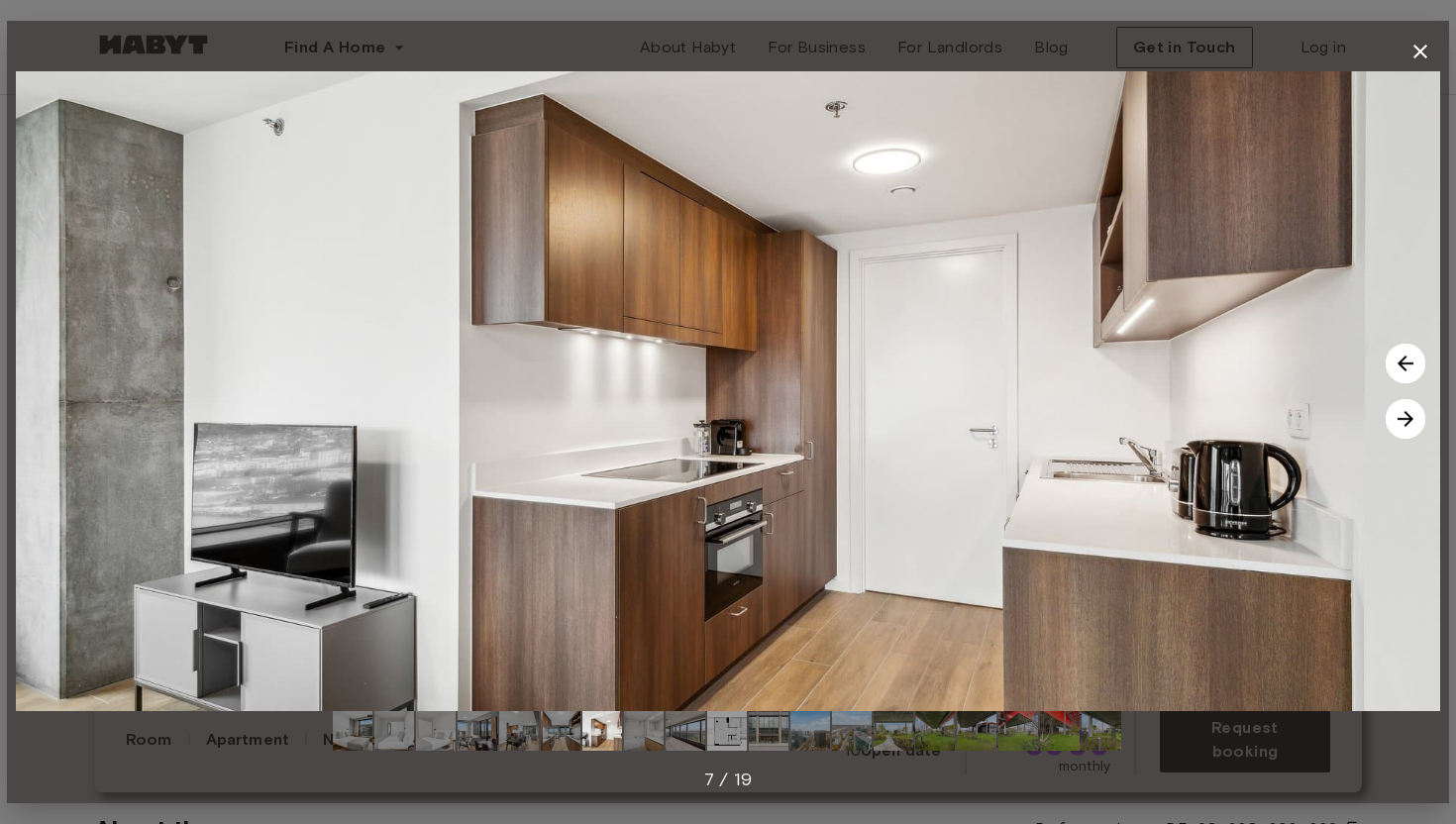click at bounding box center [1405, 419] 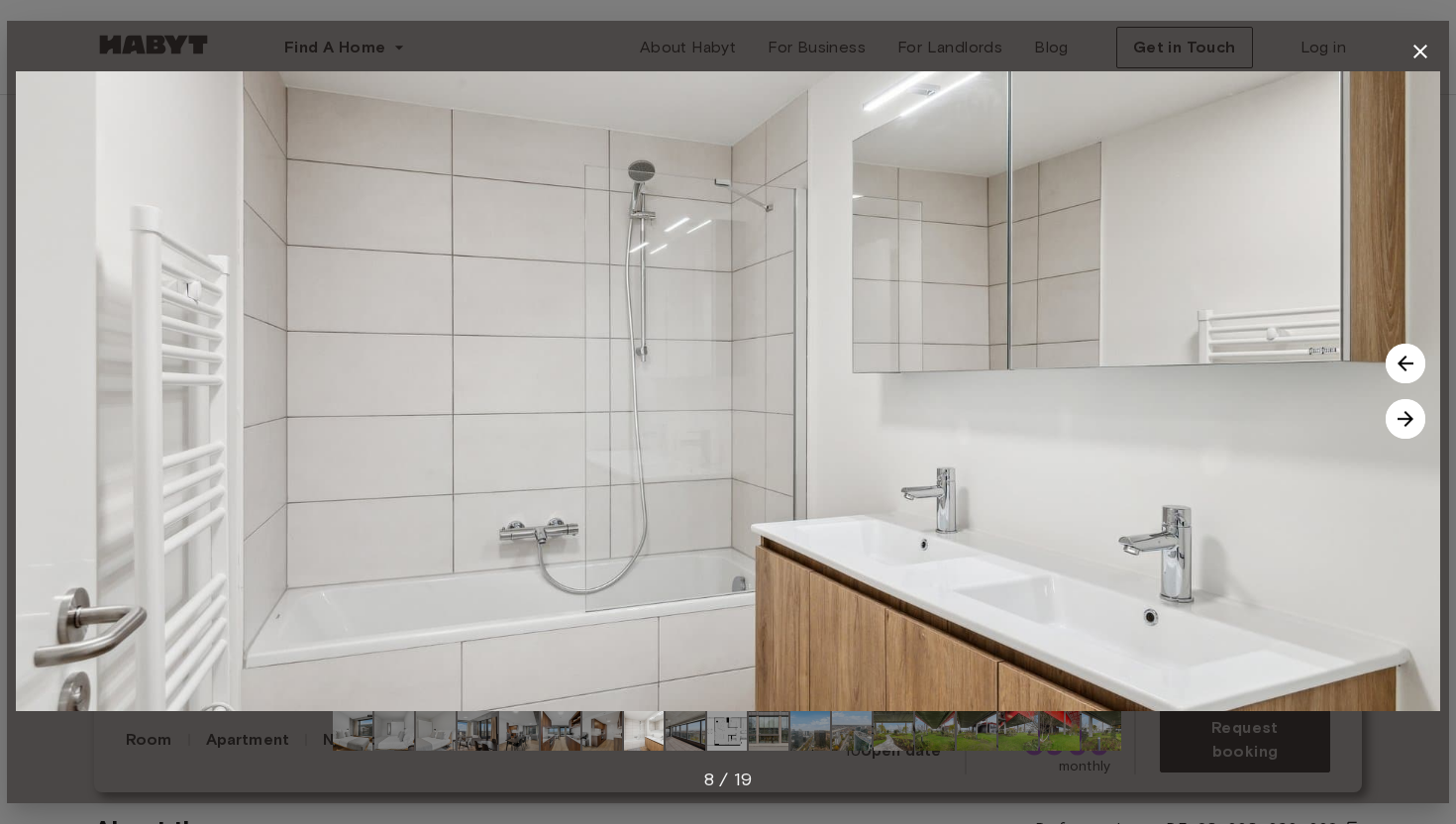 click at bounding box center (728, 391) 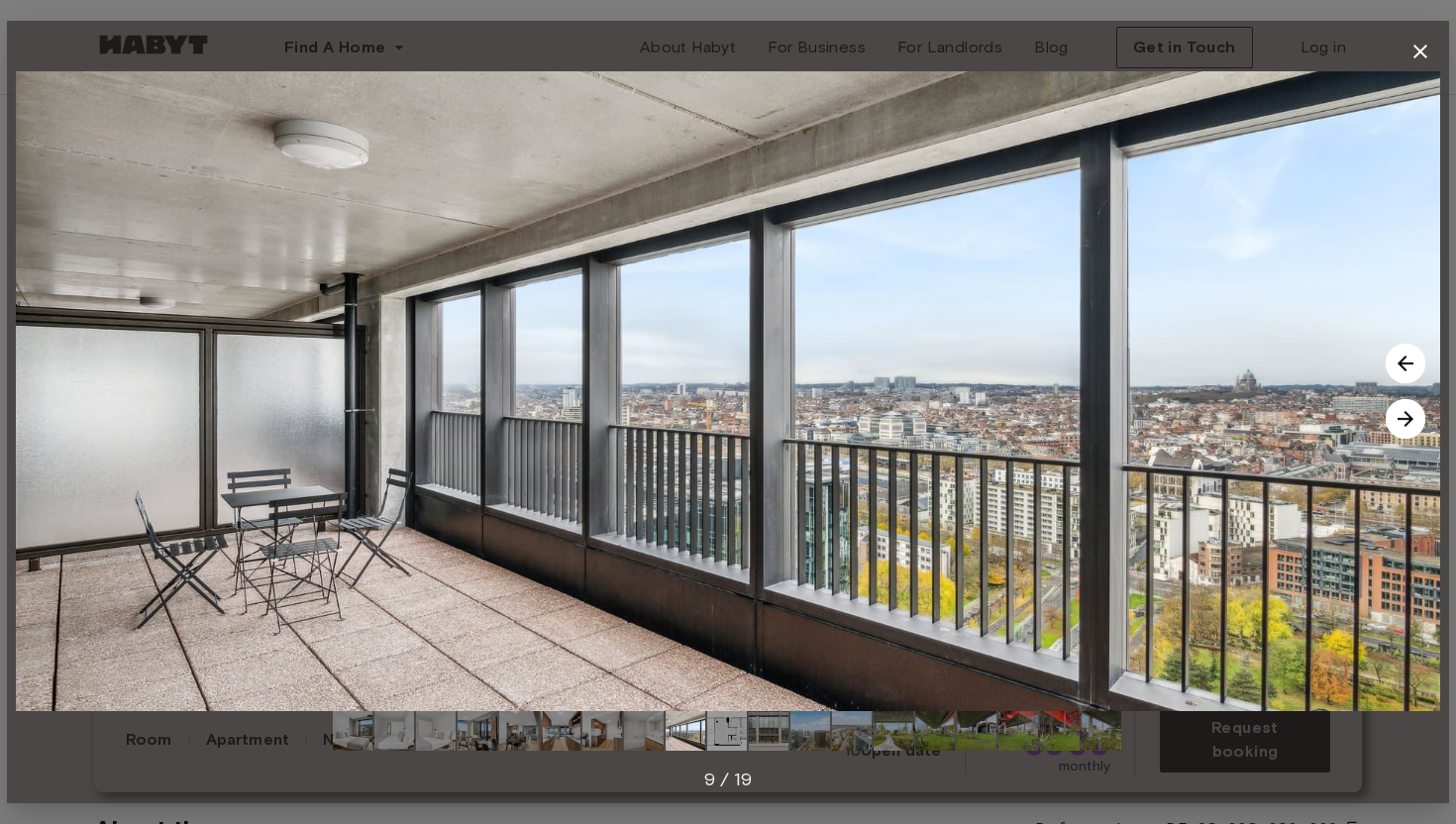 click at bounding box center (1405, 419) 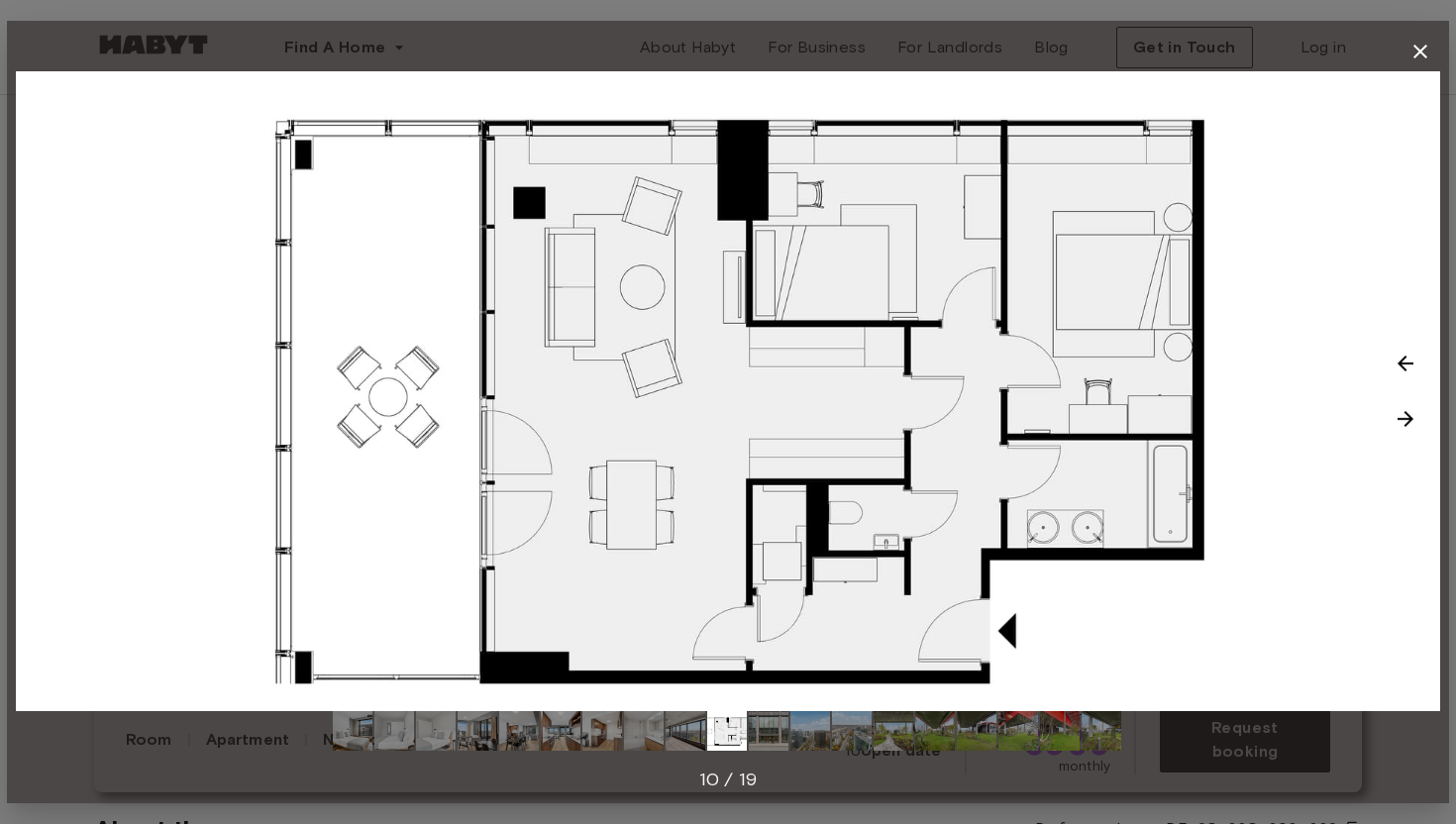 click at bounding box center (1405, 419) 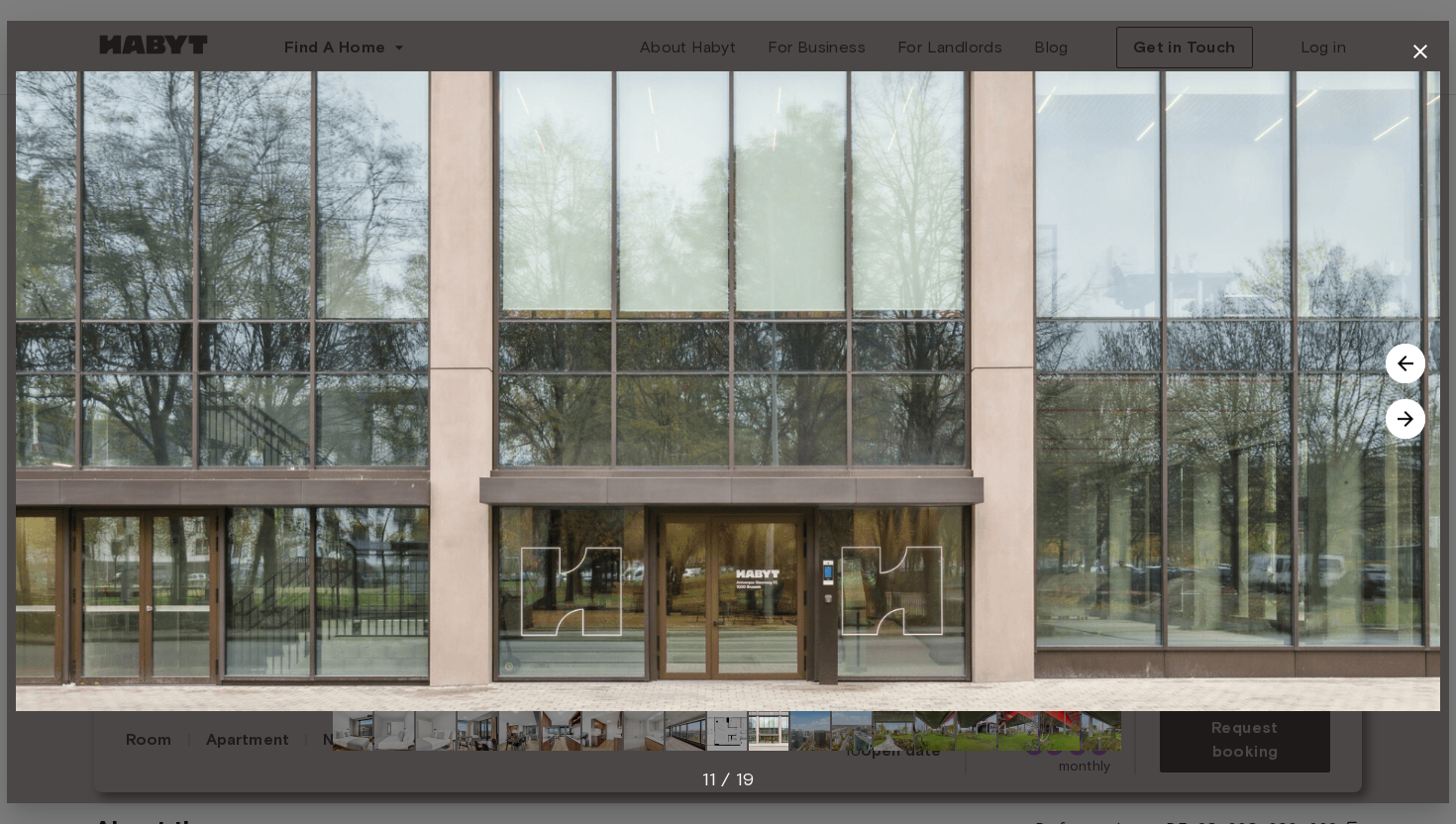 click at bounding box center [1405, 419] 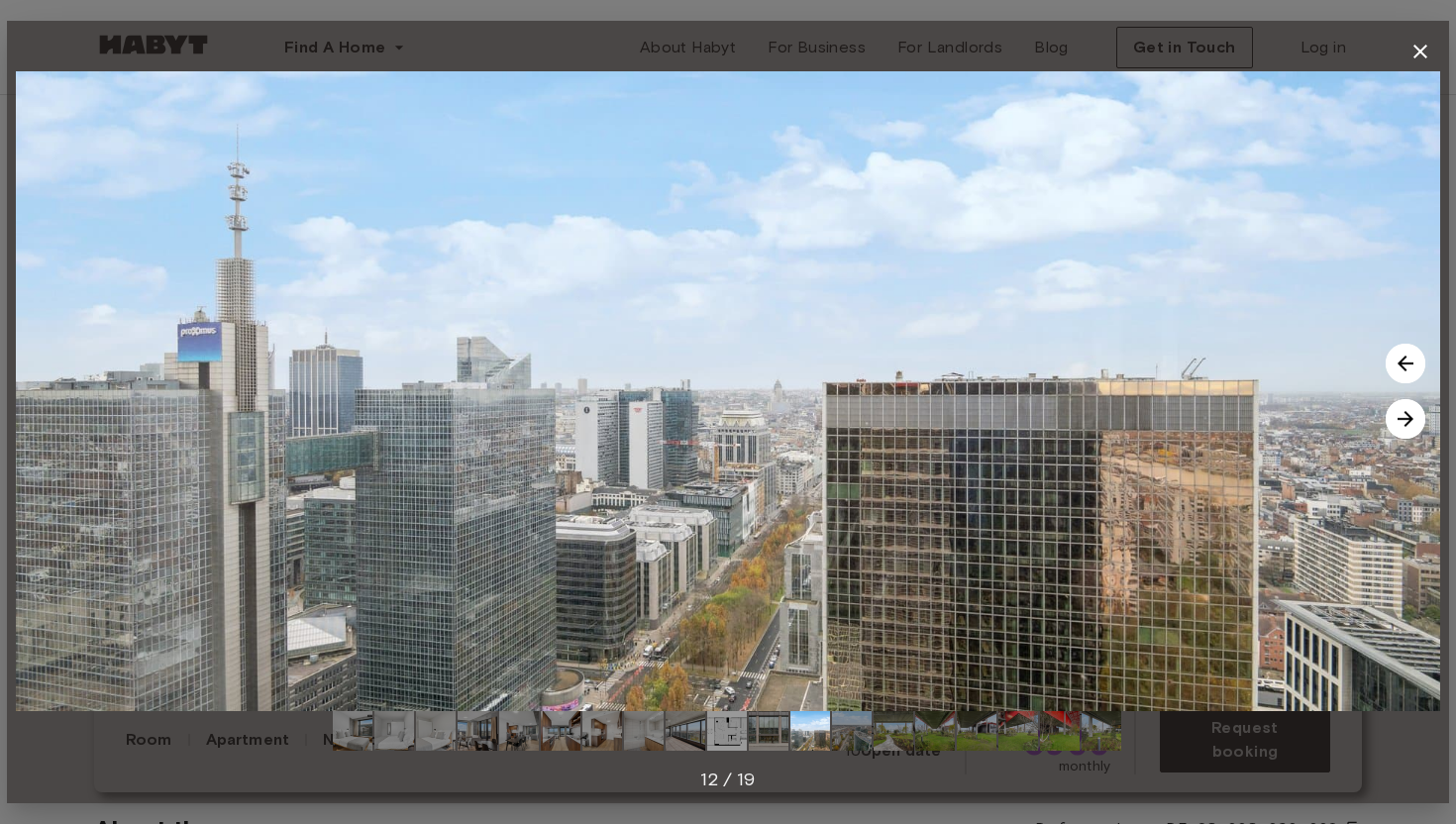 click at bounding box center [1405, 419] 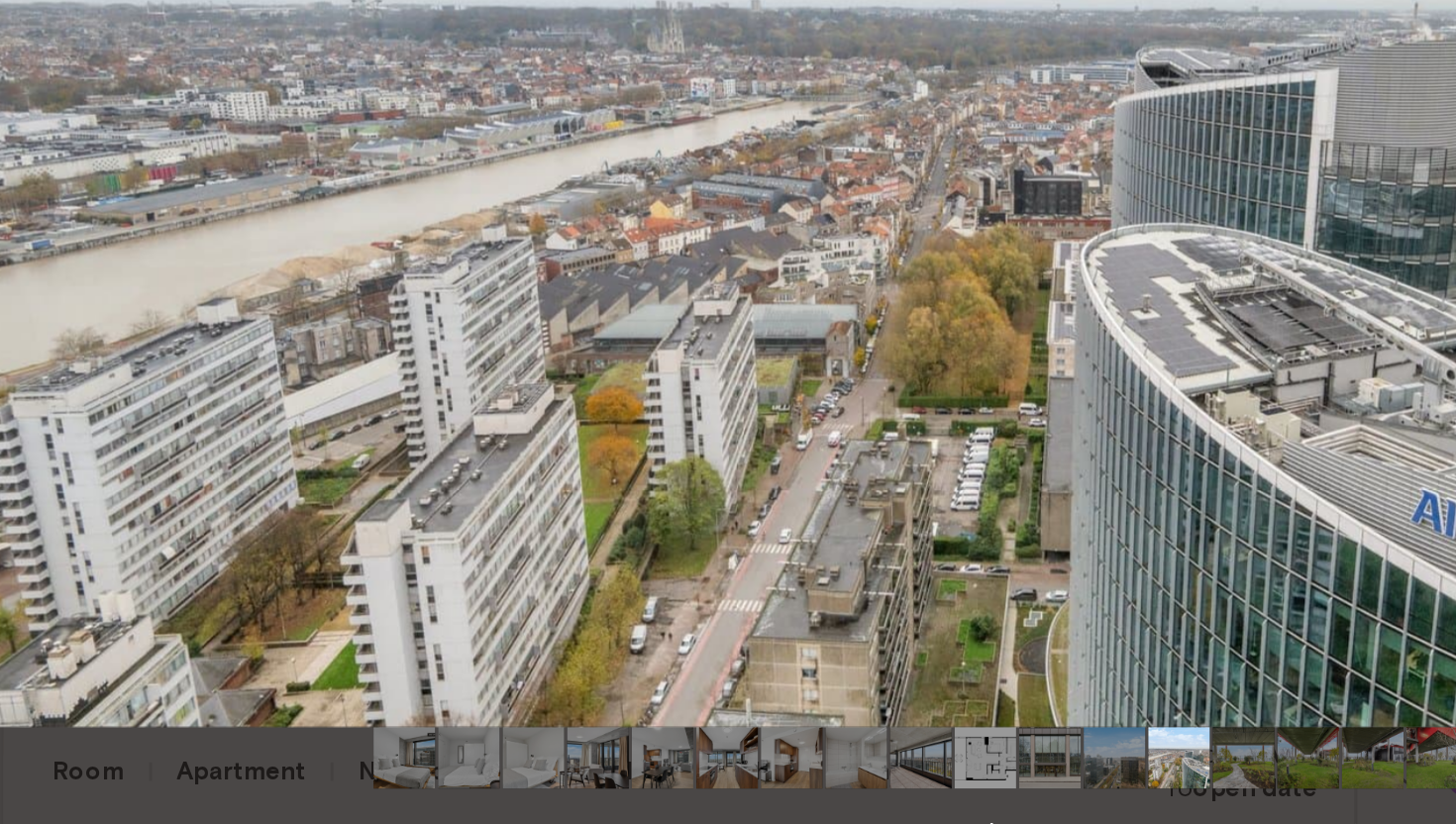 click at bounding box center (394, 731) 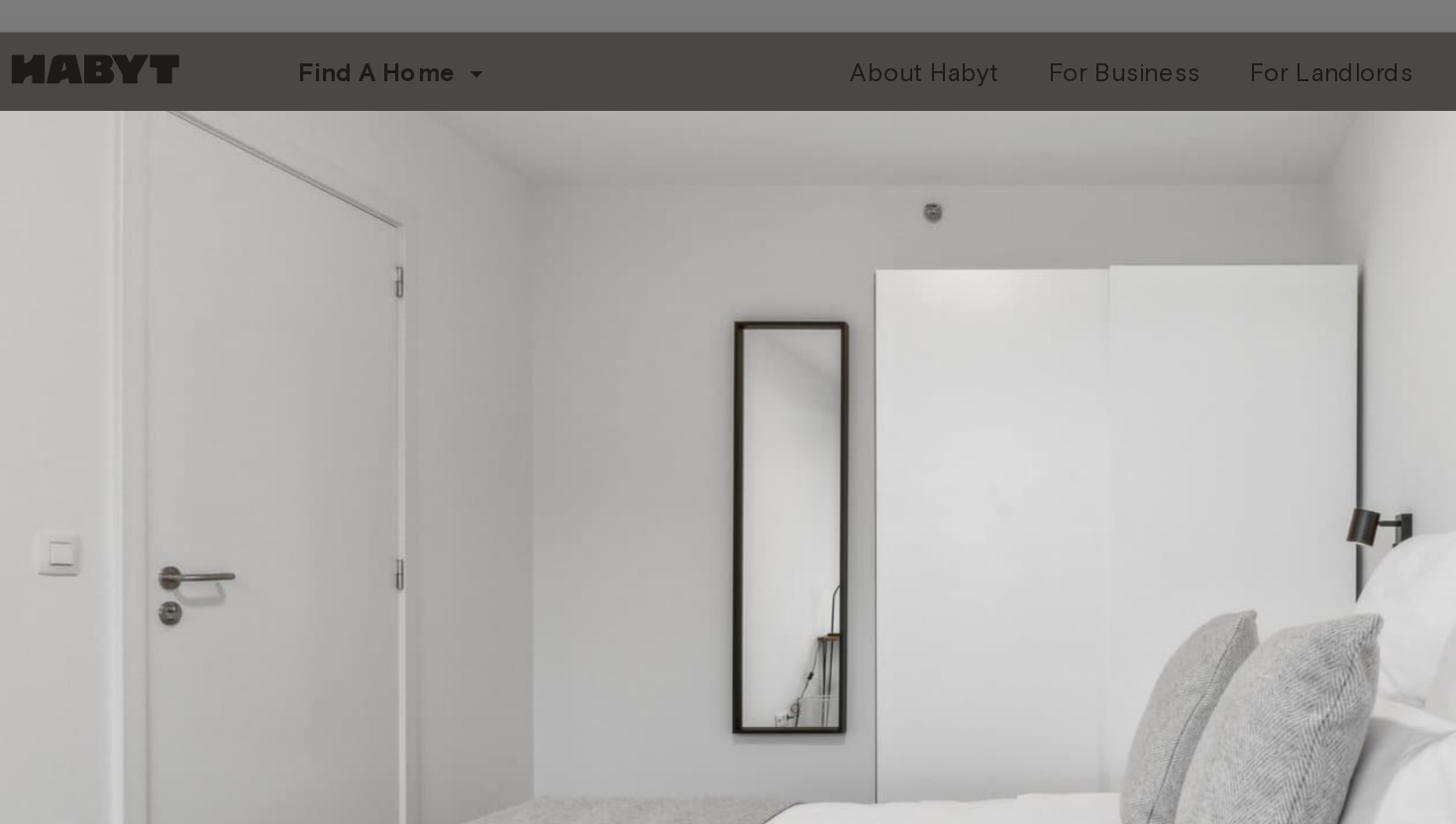 click on "2 / 19" at bounding box center (728, 412) 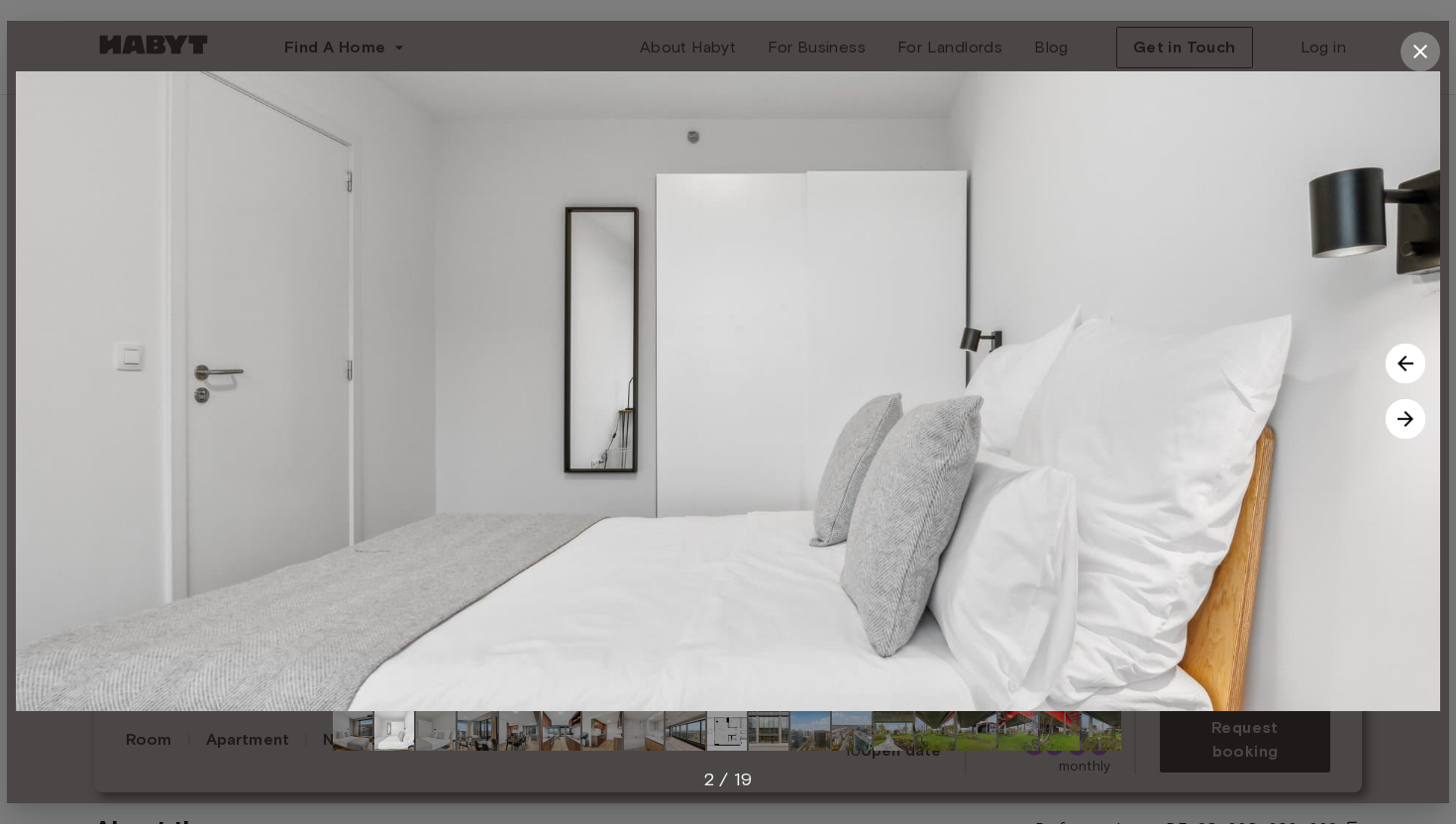click 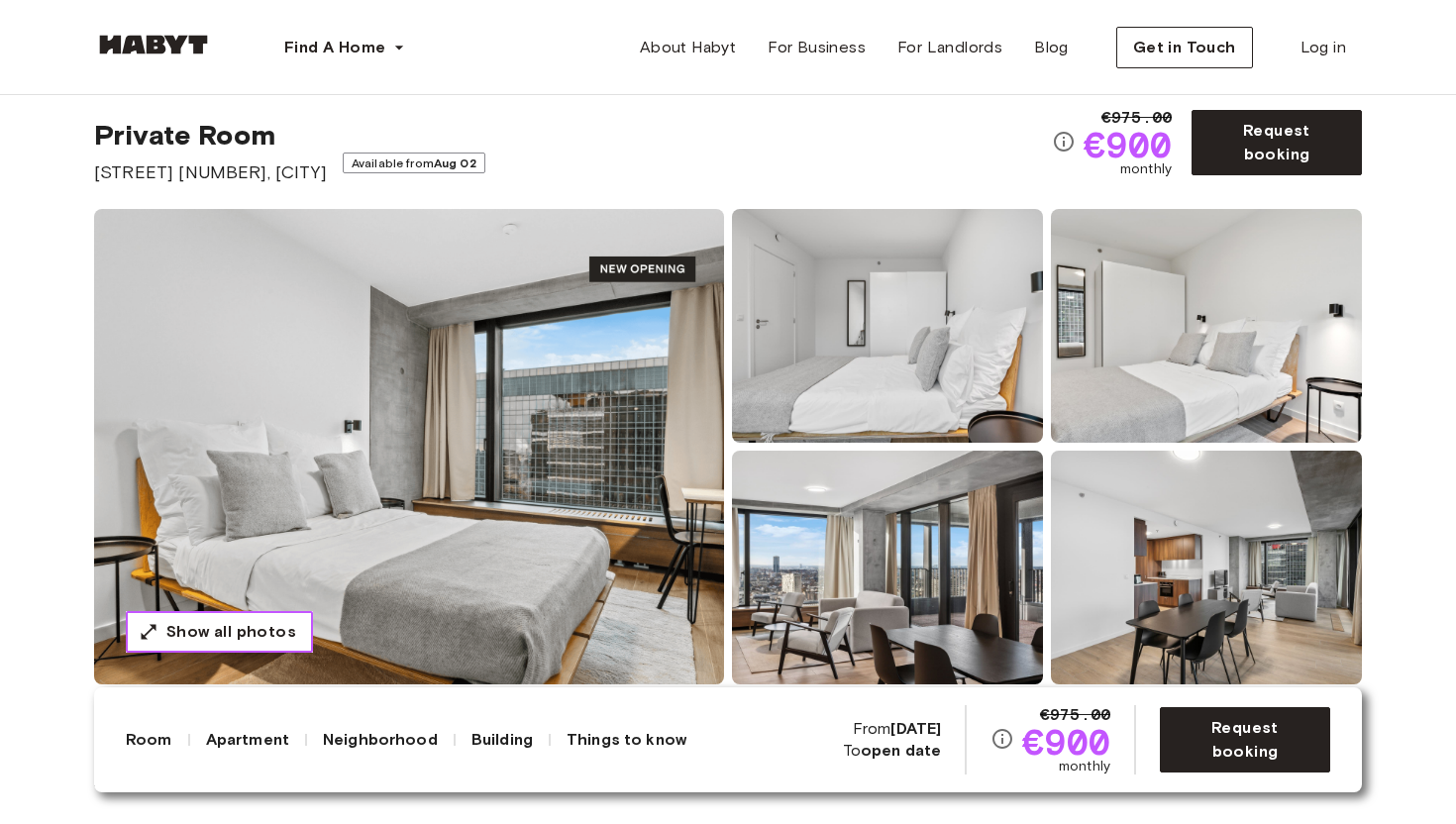 scroll, scrollTop: 15, scrollLeft: 0, axis: vertical 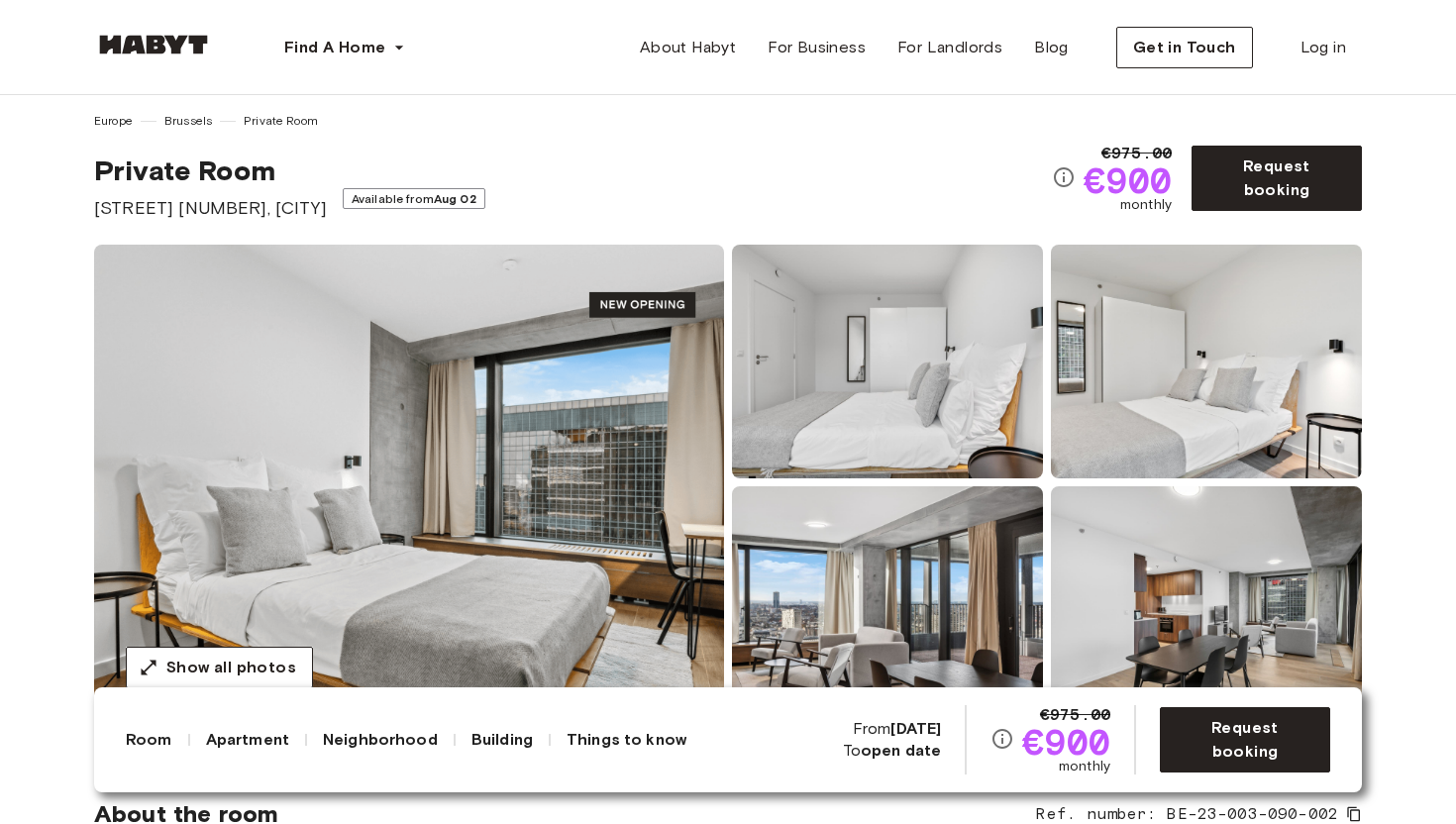 drag, startPoint x: 98, startPoint y: 204, endPoint x: 365, endPoint y: 208, distance: 267.02996 